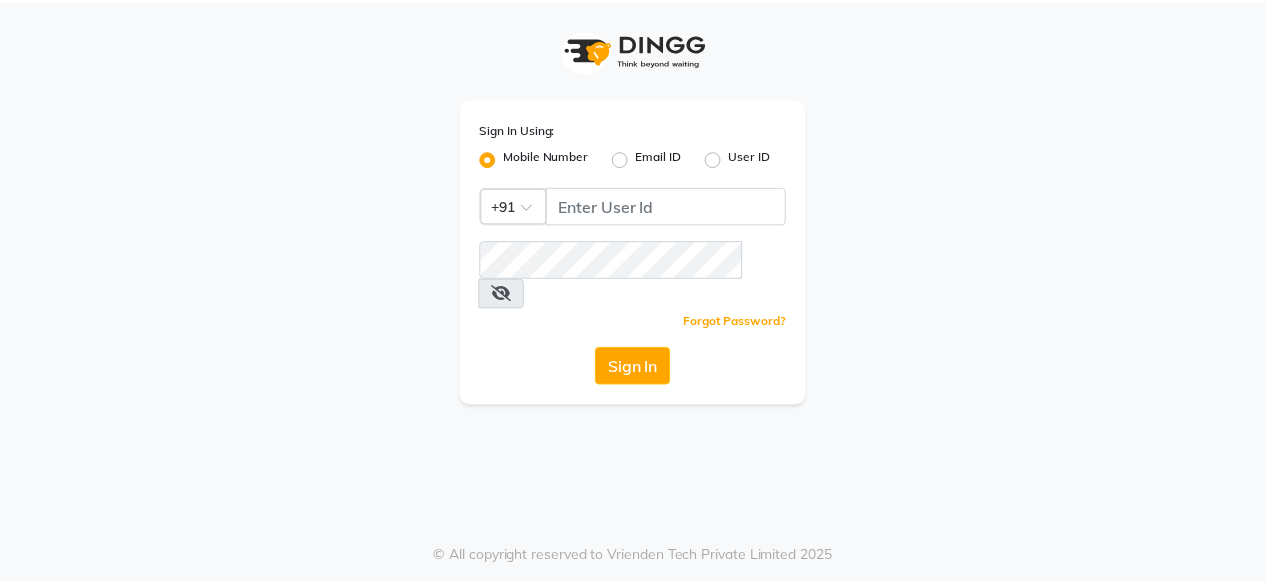 scroll, scrollTop: 0, scrollLeft: 0, axis: both 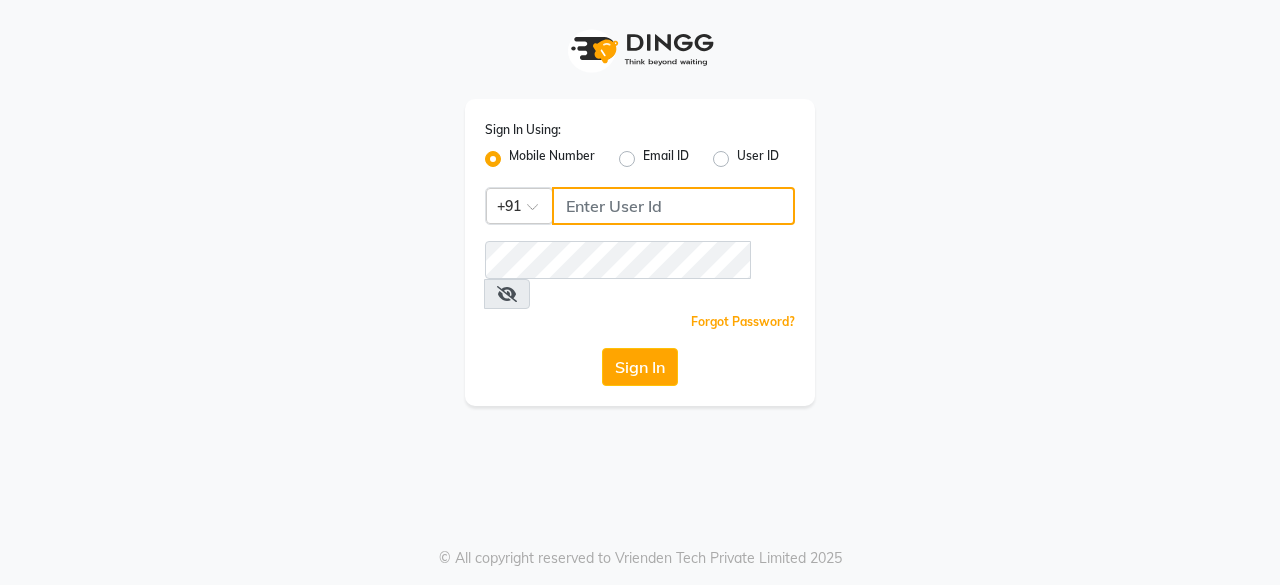 click 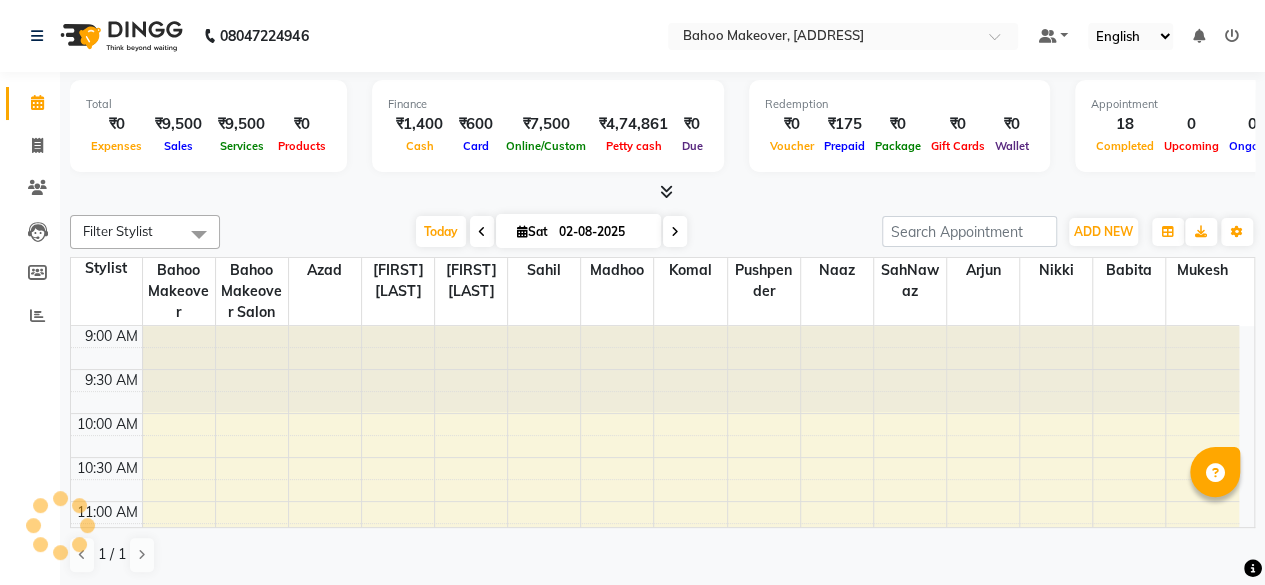 scroll, scrollTop: 0, scrollLeft: 0, axis: both 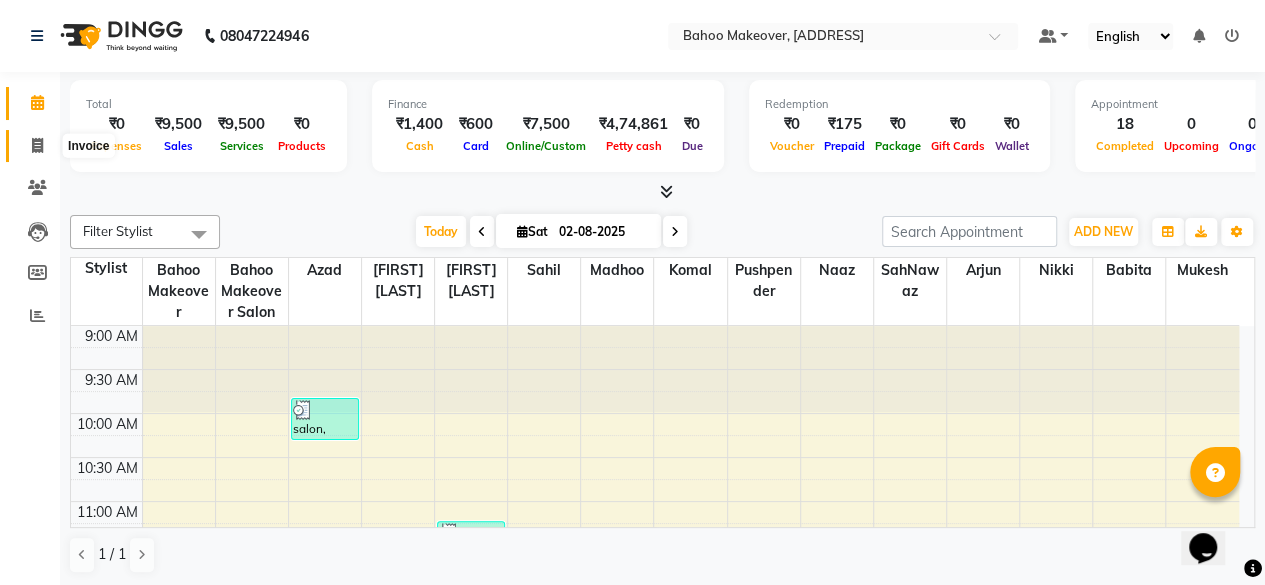 click 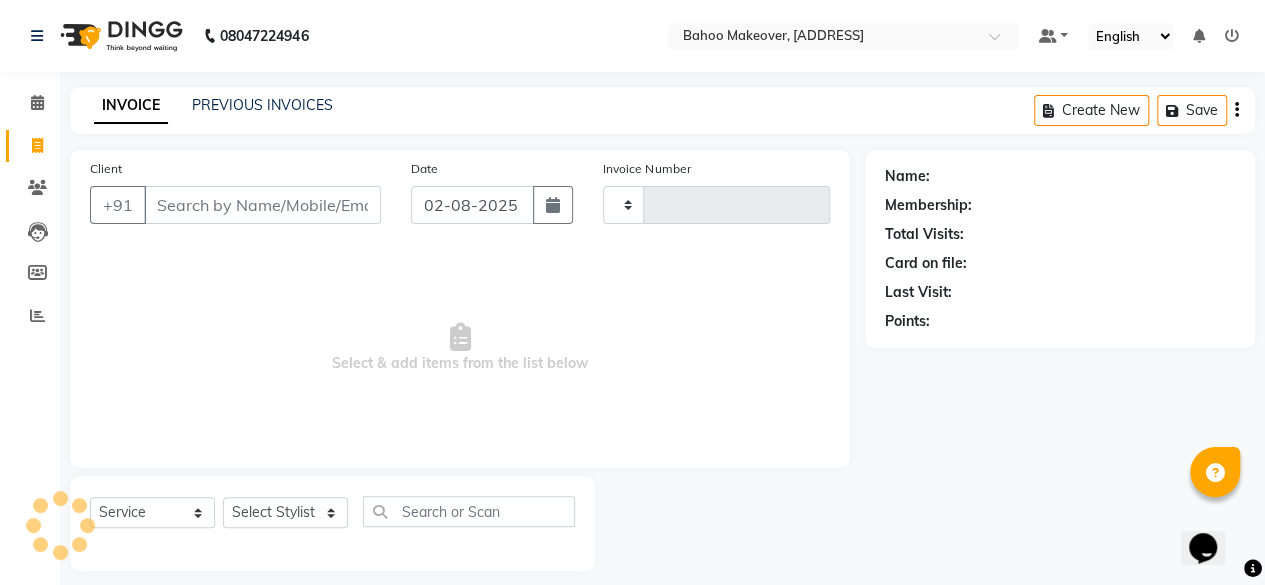 type on "2374" 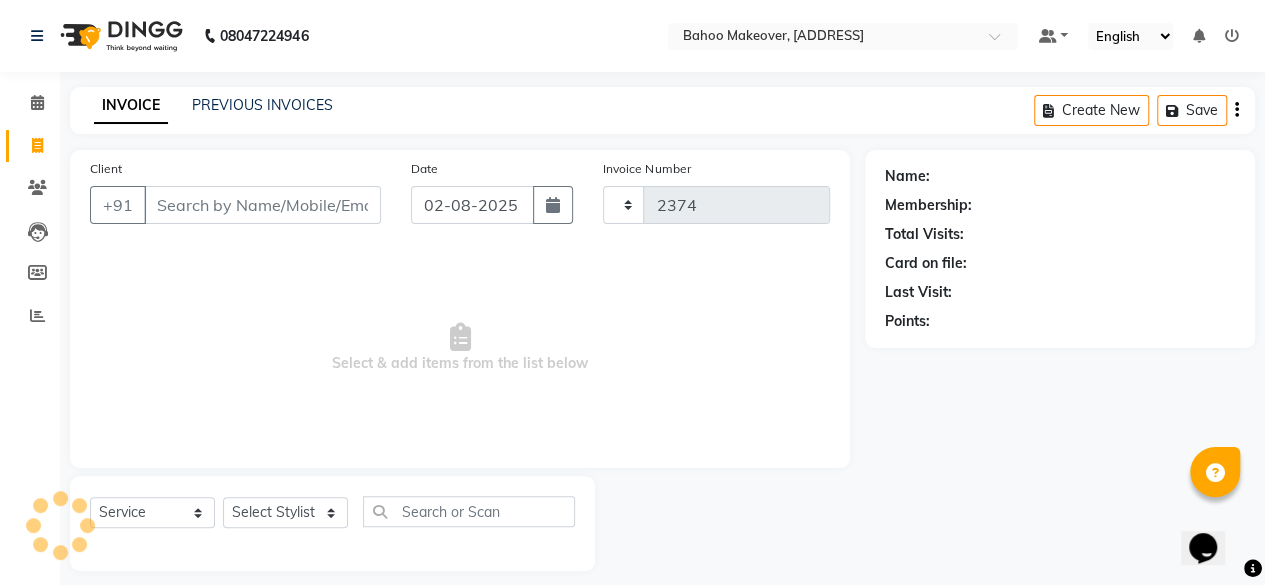 select on "6856" 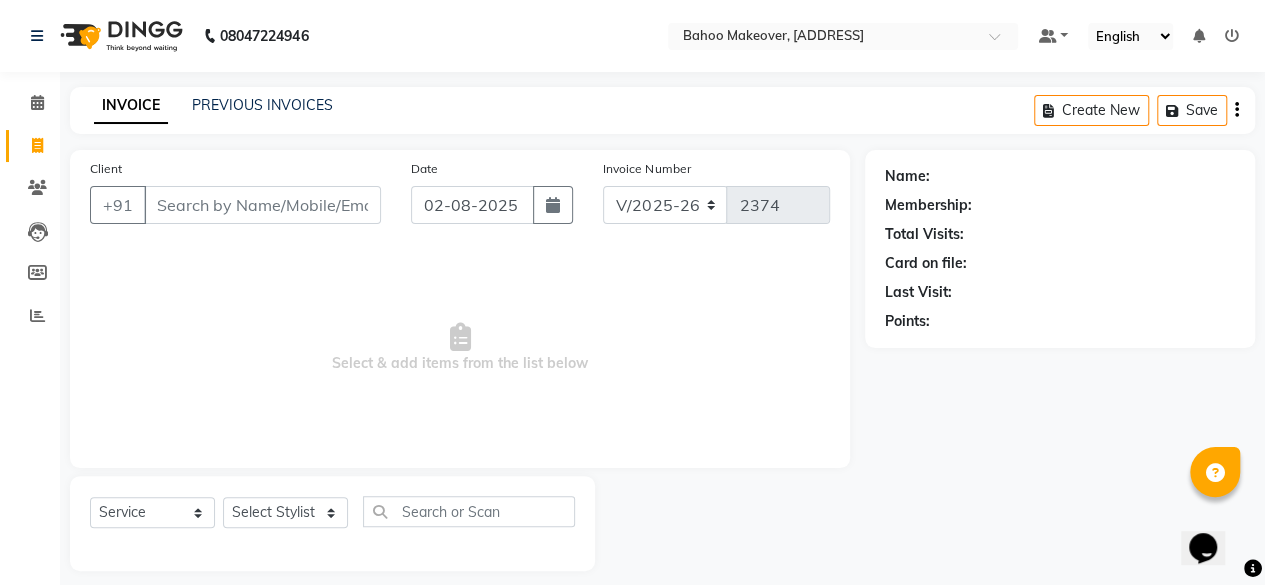 click on "Client" at bounding box center (262, 205) 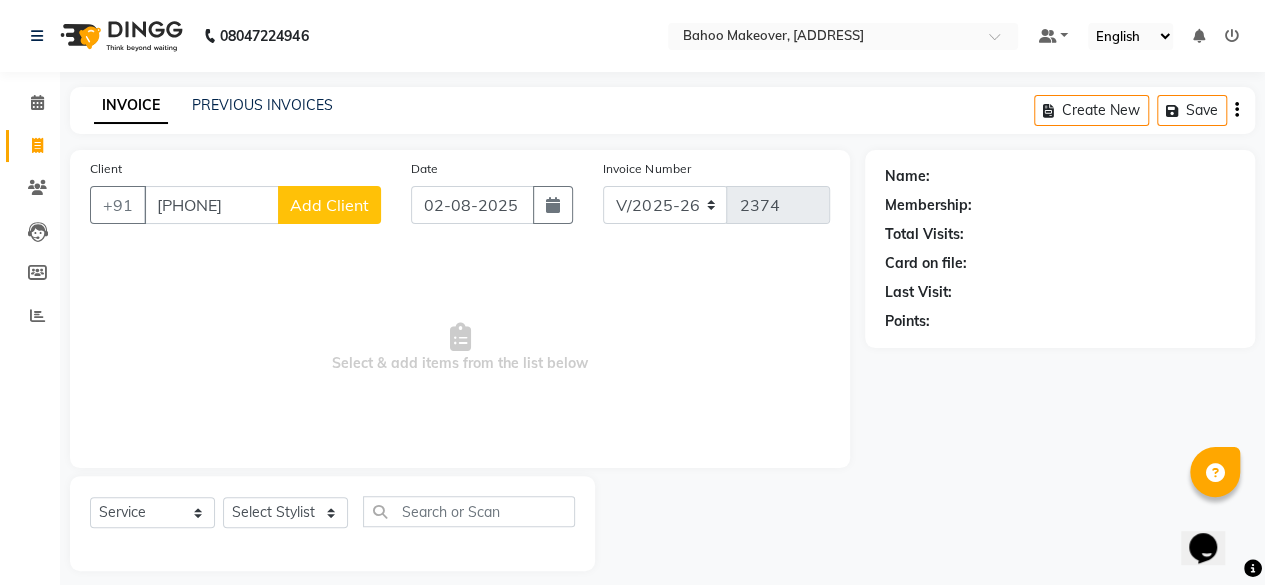type on "9782401395" 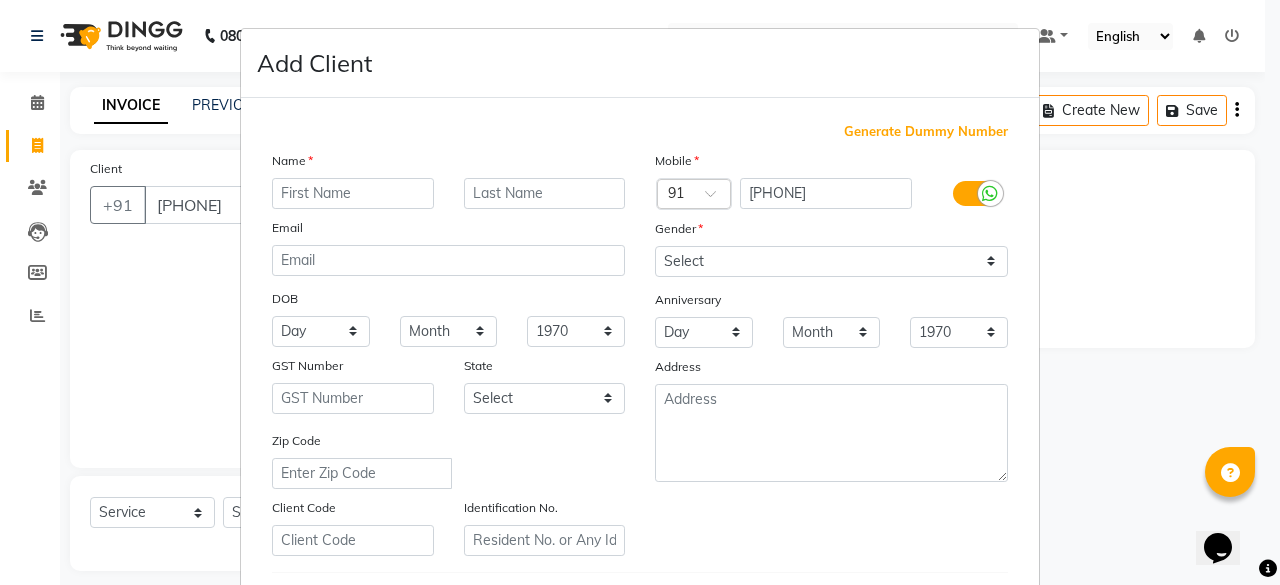 click at bounding box center [353, 193] 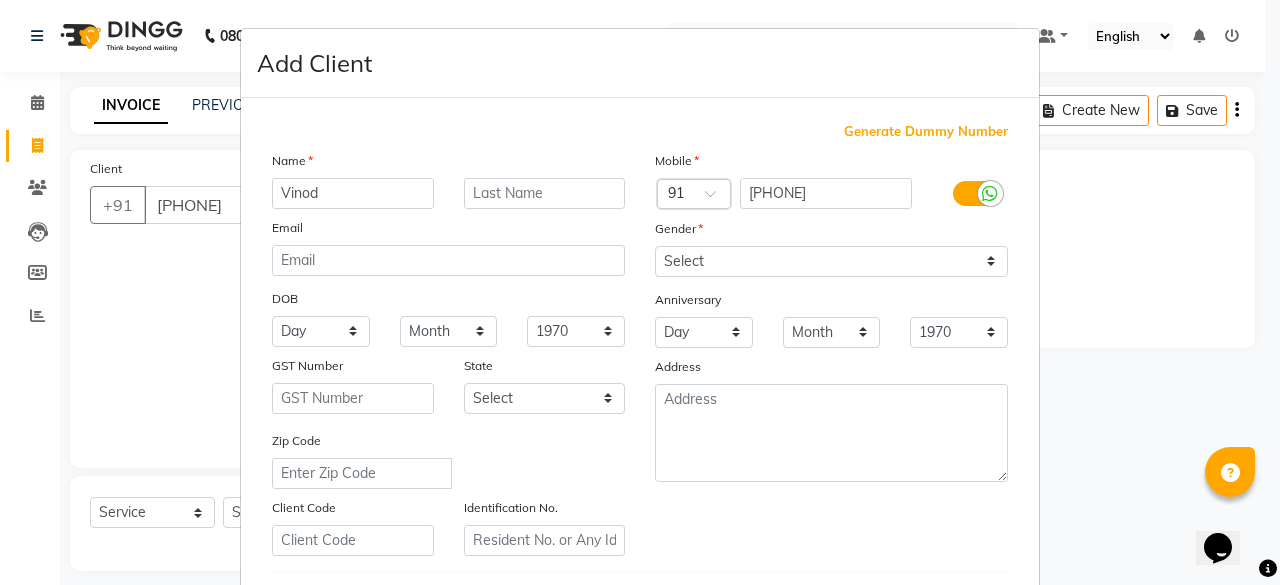 type on "Vinod" 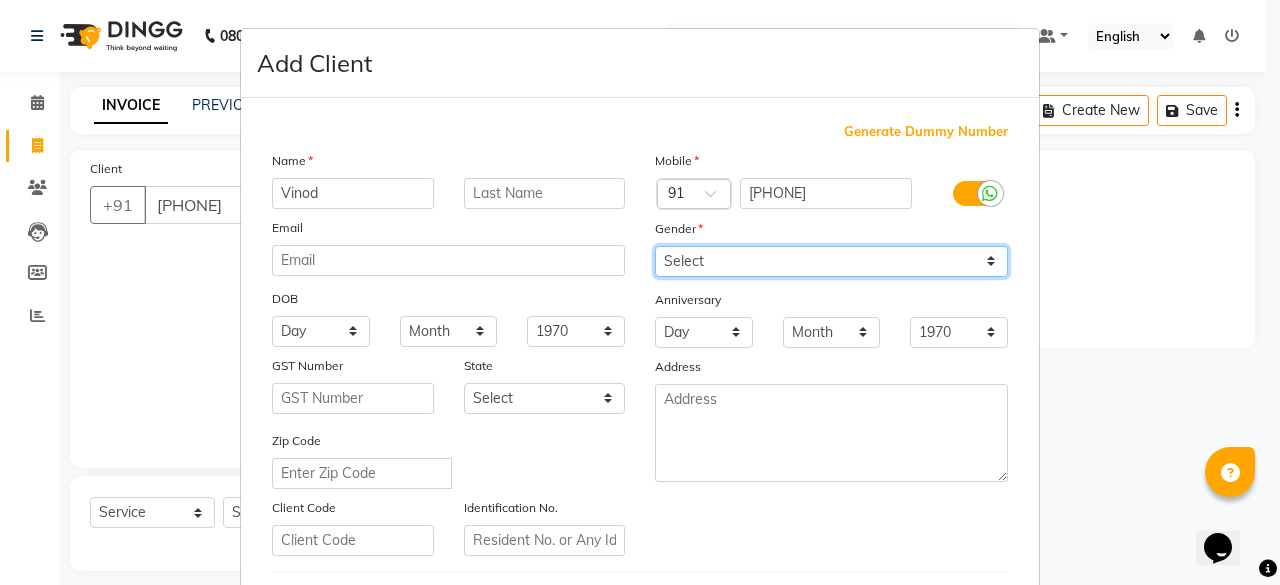 click on "Select Male Female Other Prefer Not To Say" at bounding box center (831, 261) 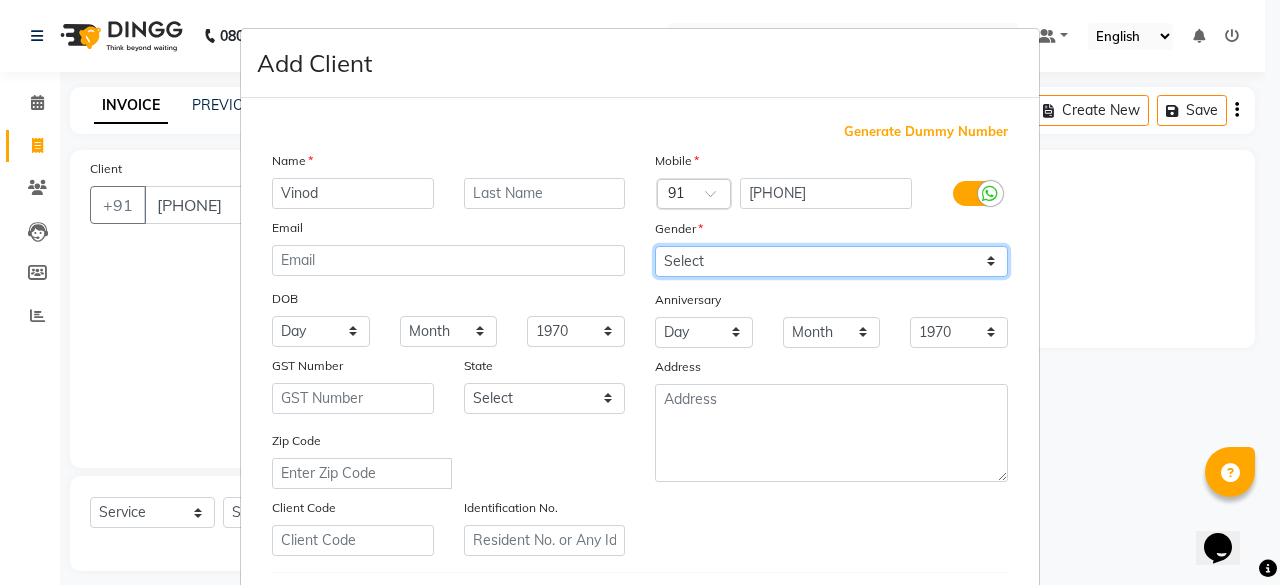 select on "male" 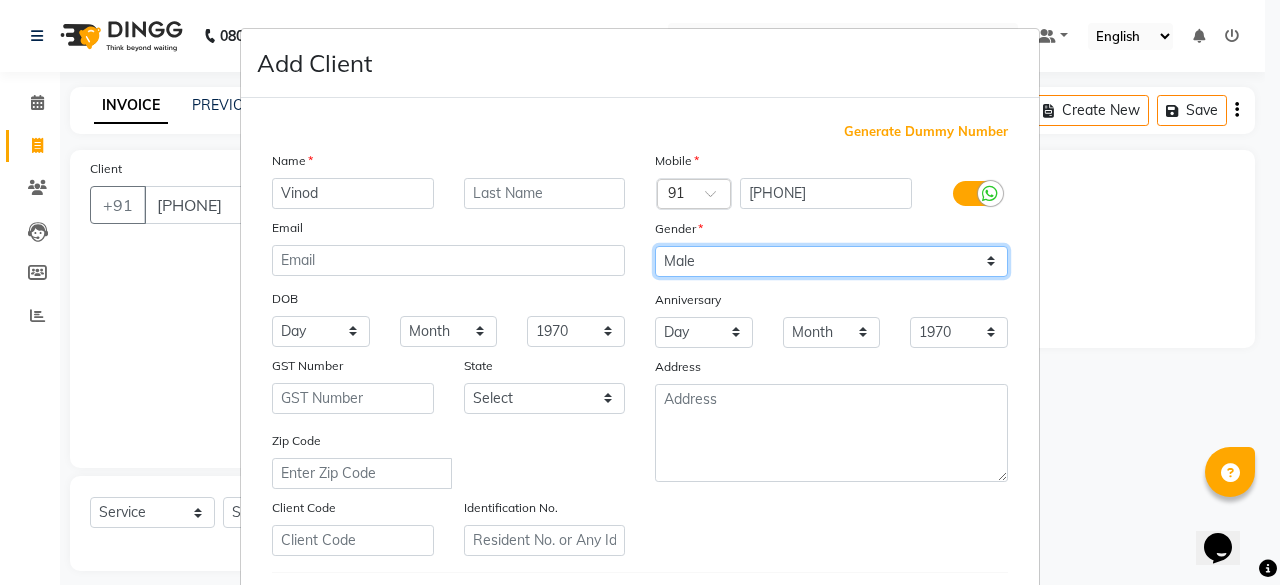 click on "Select Male Female Other Prefer Not To Say" at bounding box center [831, 261] 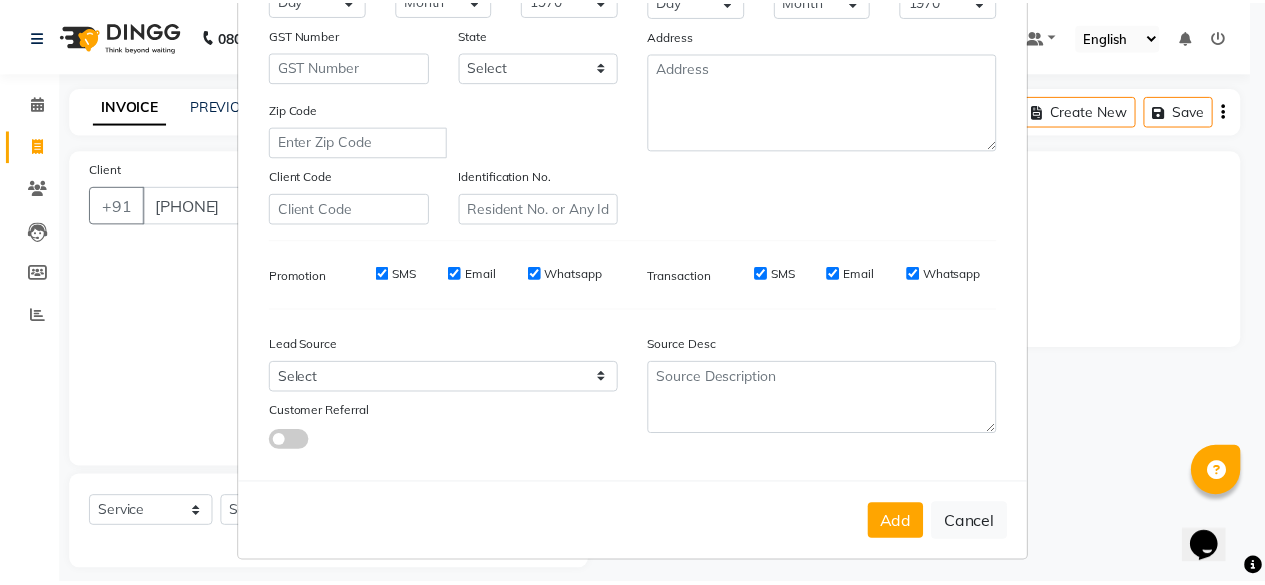 scroll, scrollTop: 334, scrollLeft: 0, axis: vertical 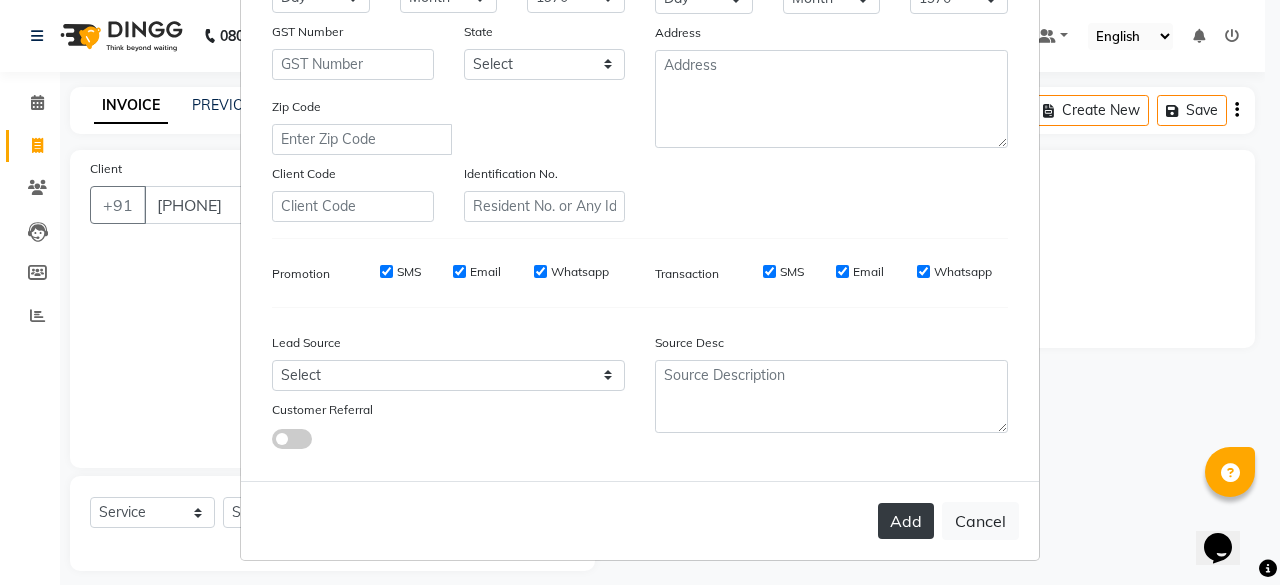 click on "Add" at bounding box center (906, 521) 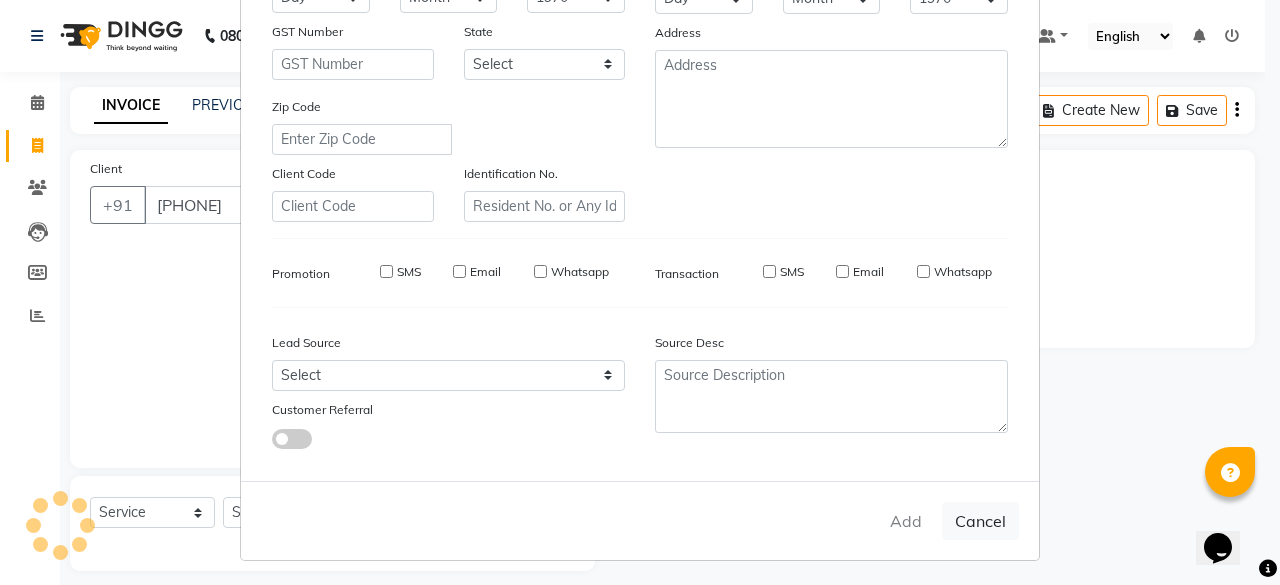 type 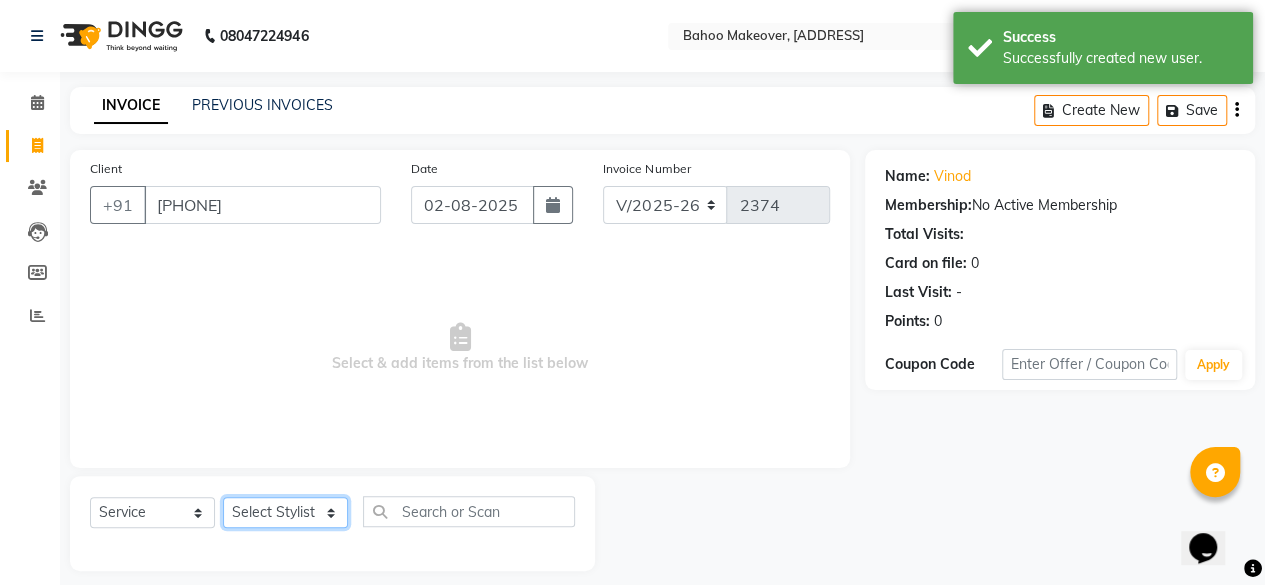 click on "Select Stylist [NAME] [NAME] [BRAND] [BRAND] [BRAND] [BRAND] [NAME] [NAME] [NAME] [NAME]" 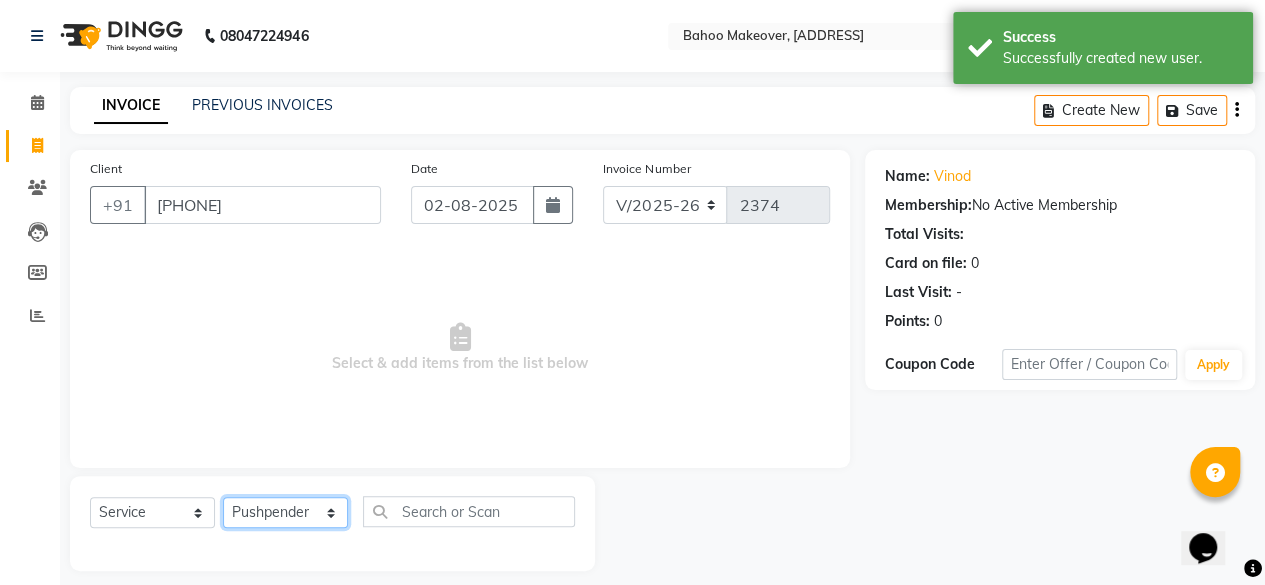 click on "Select Stylist [NAME] [NAME] [BRAND] [BRAND] [BRAND] [BRAND] [NAME] [NAME] [NAME] [NAME]" 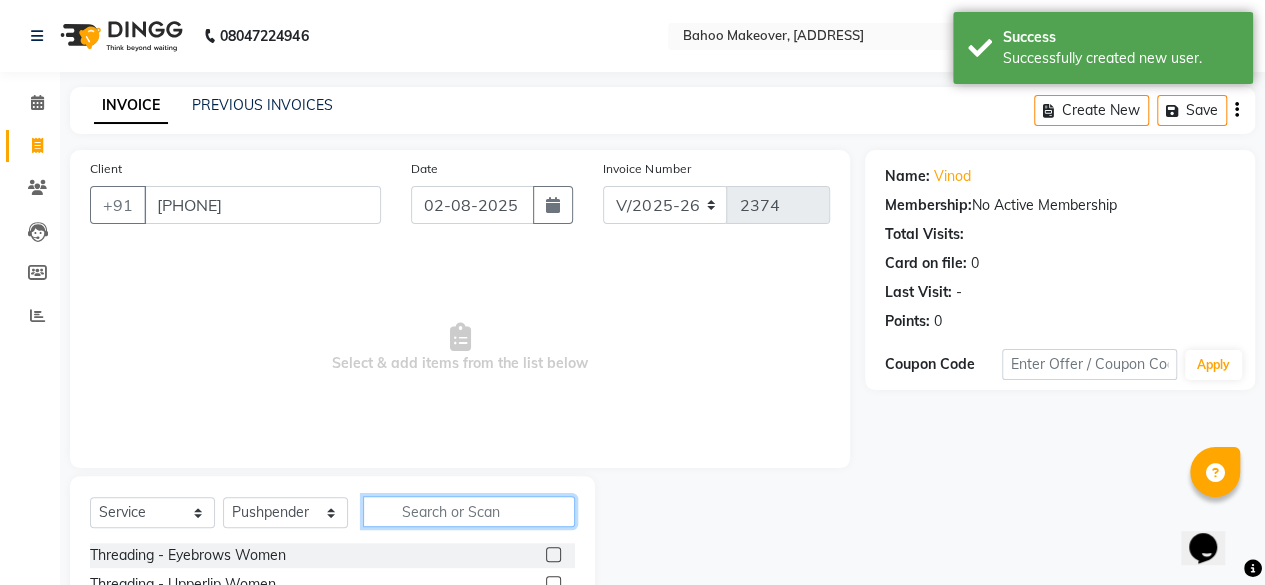 click 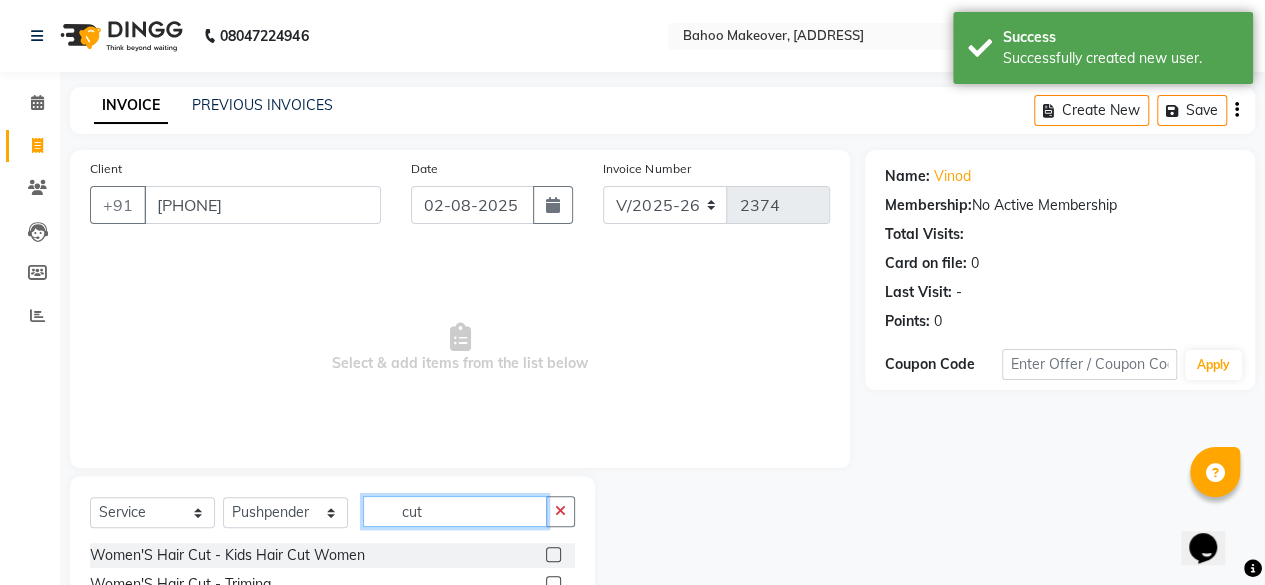 scroll, scrollTop: 215, scrollLeft: 0, axis: vertical 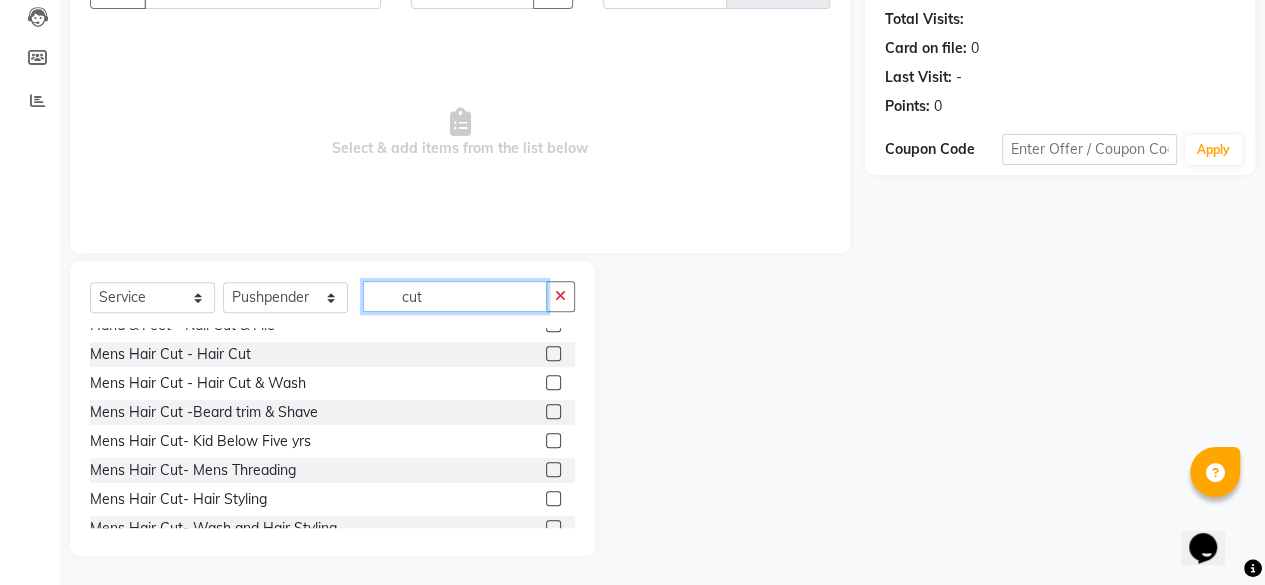 type on "cut" 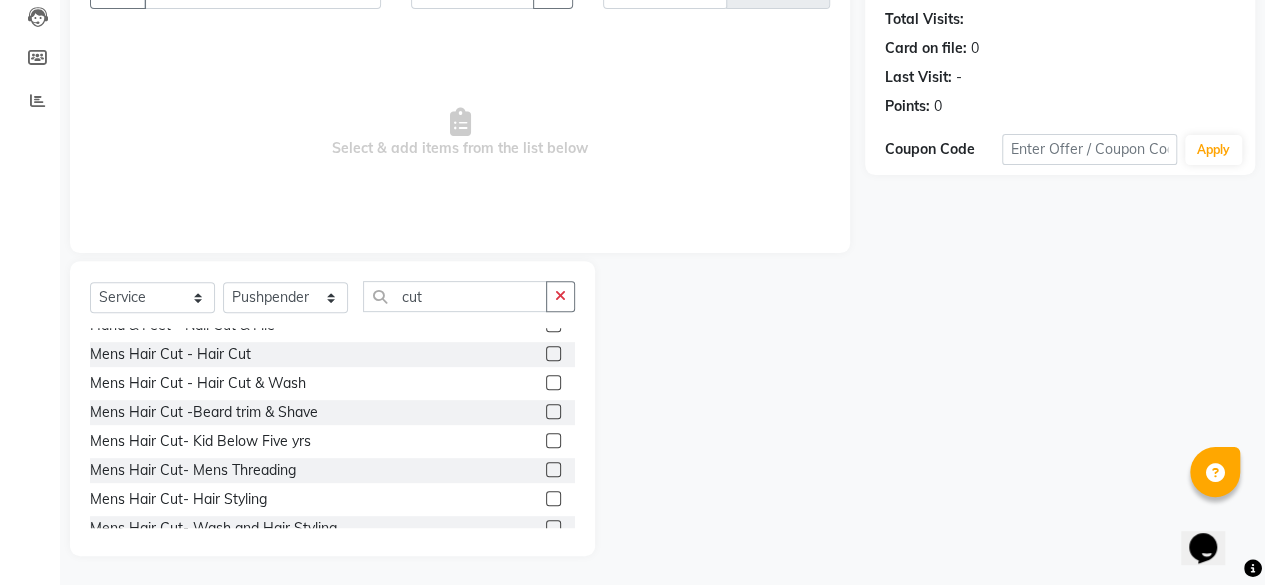 click 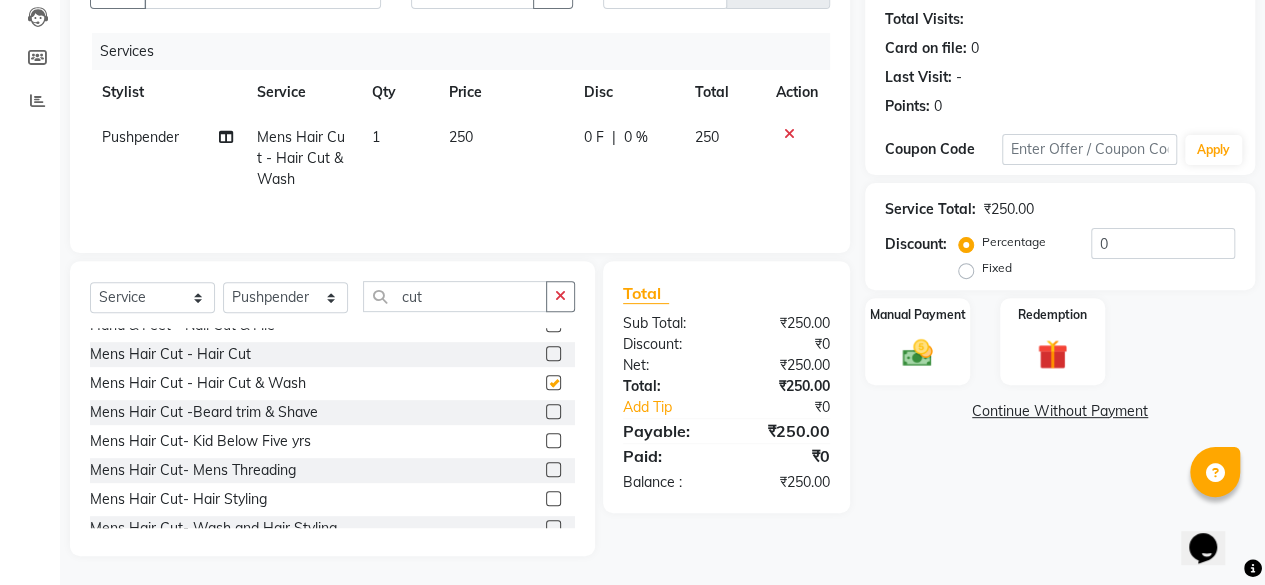 checkbox on "false" 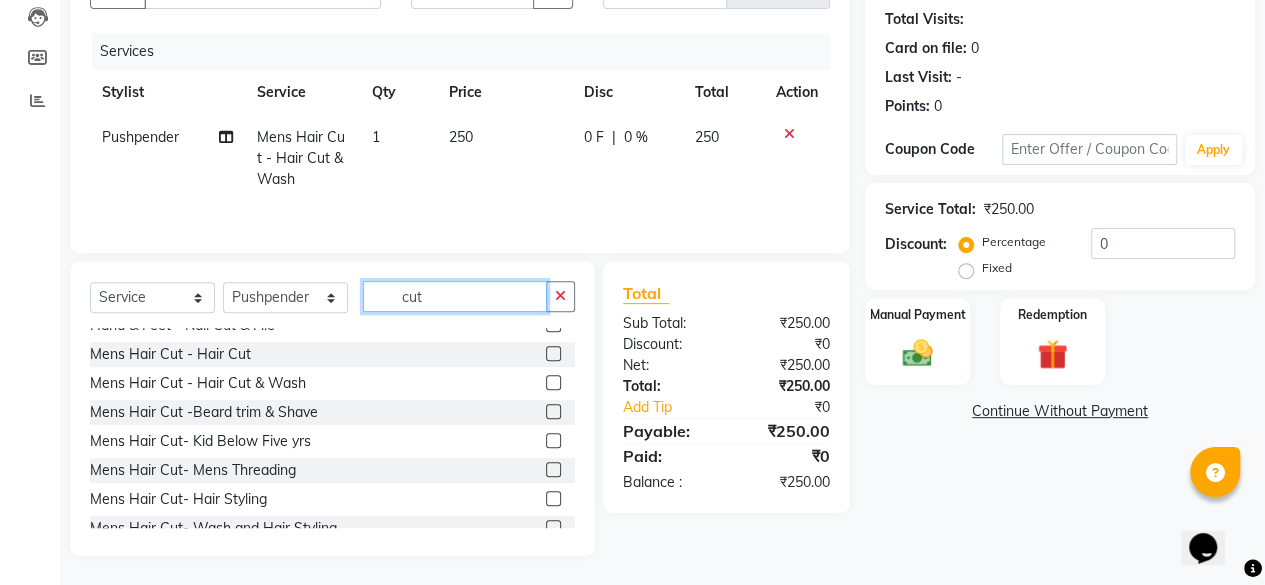 click on "cut" 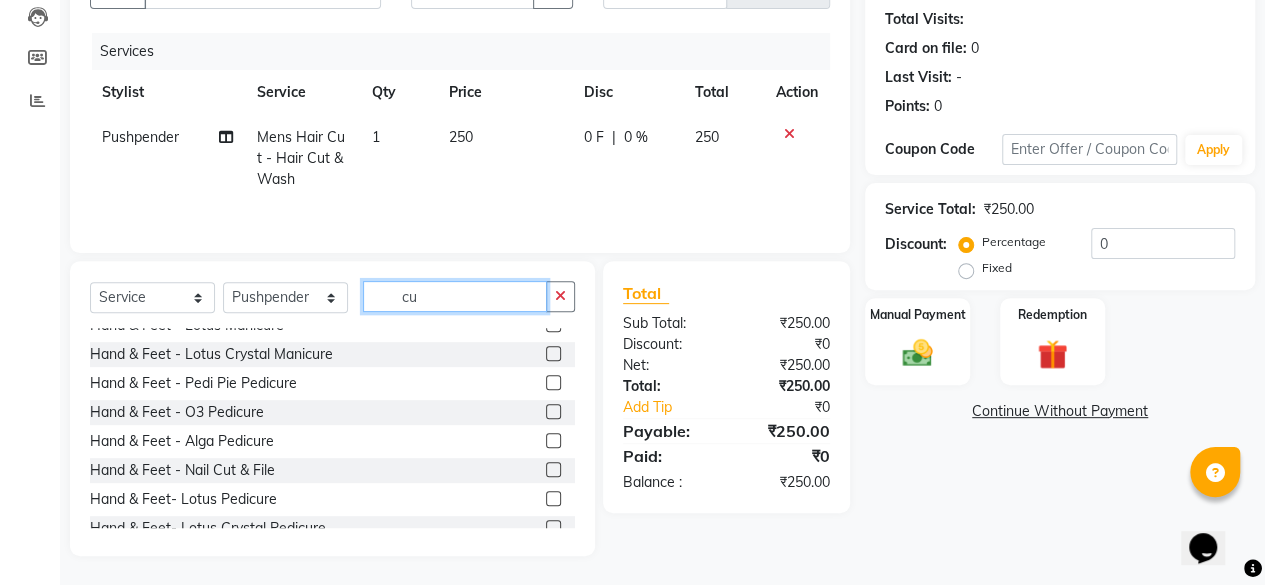 type on "c" 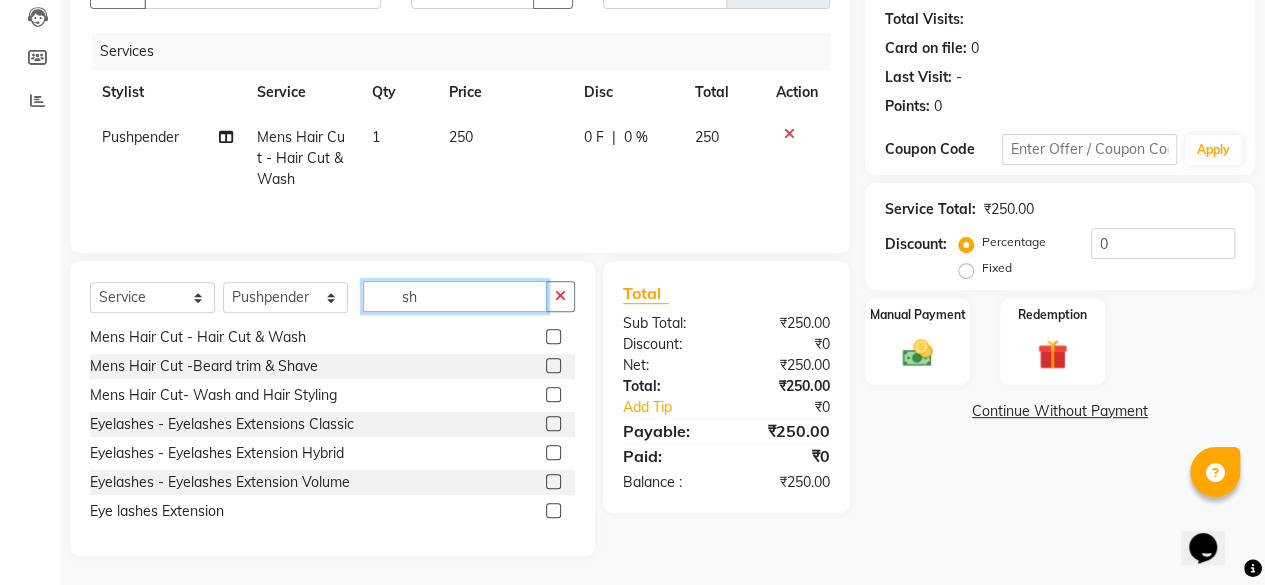scroll, scrollTop: 74, scrollLeft: 0, axis: vertical 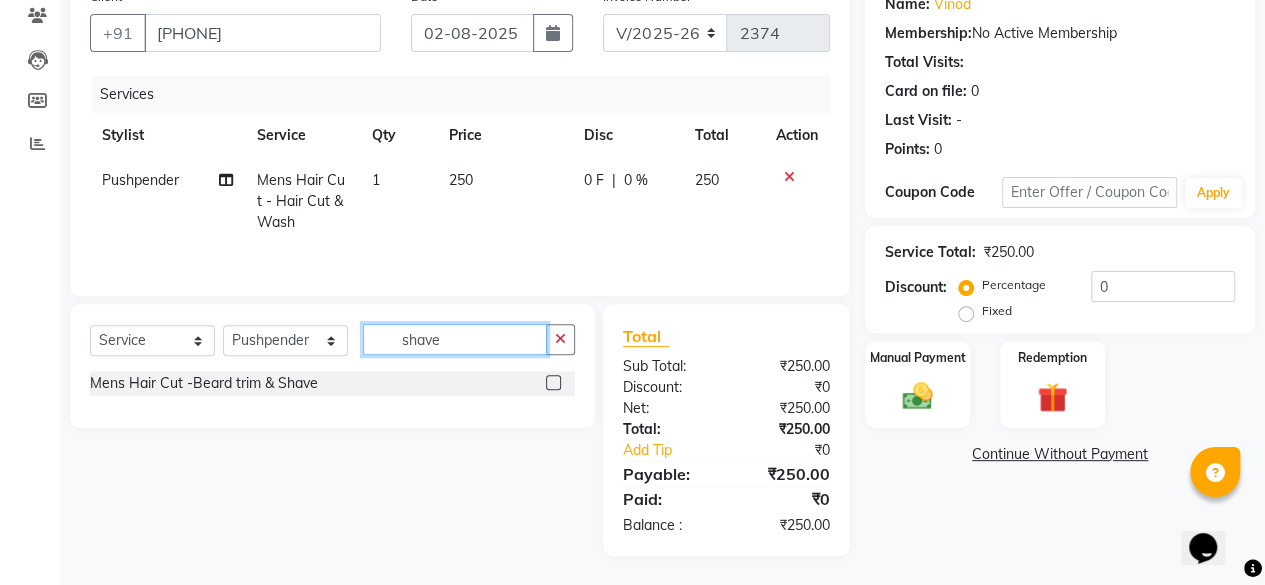 type on "shave" 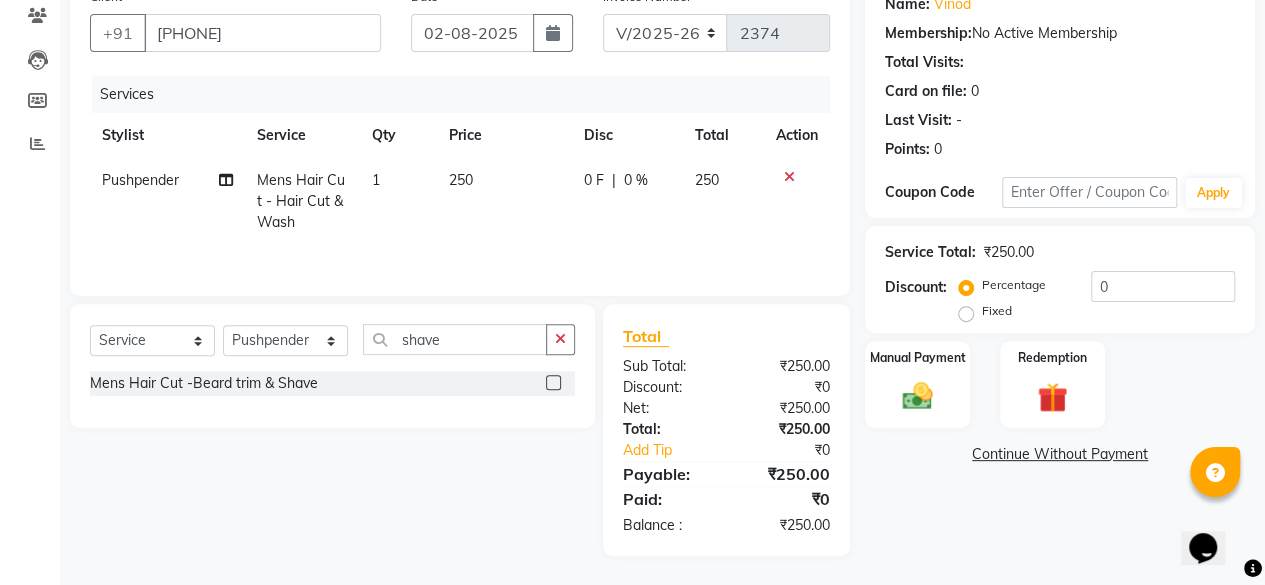 click 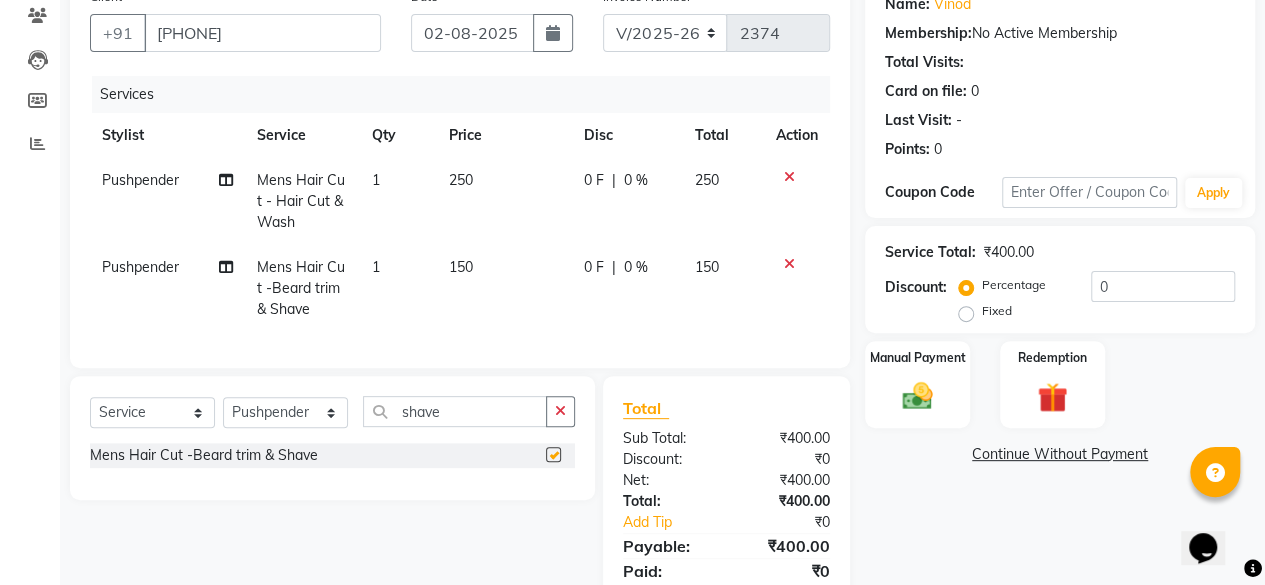 checkbox on "false" 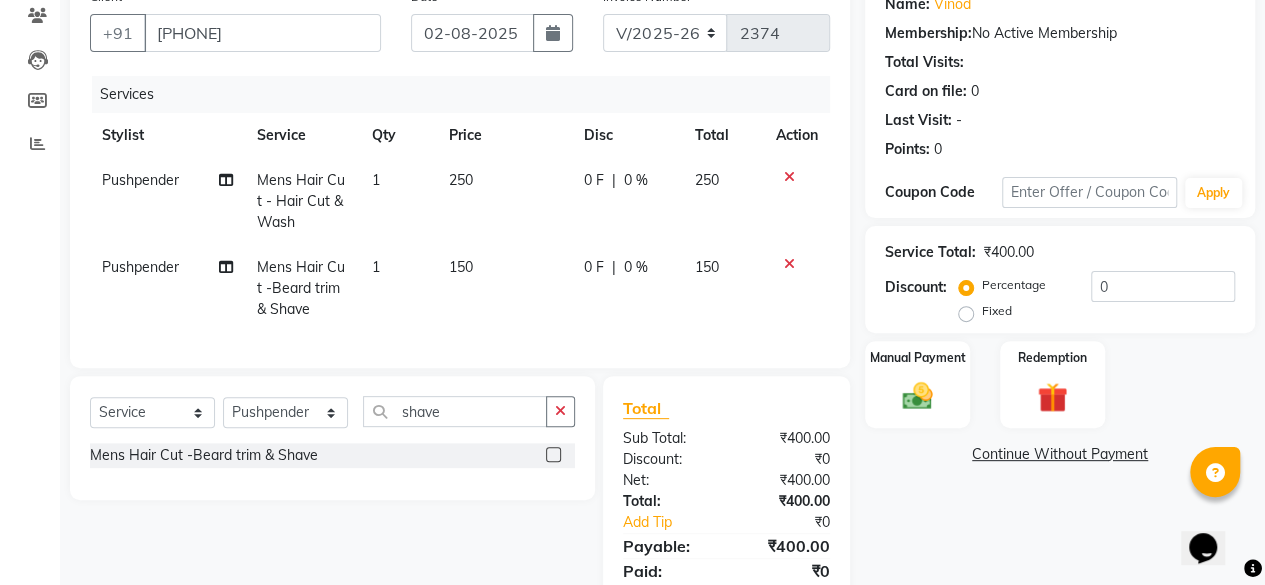 click on "150" 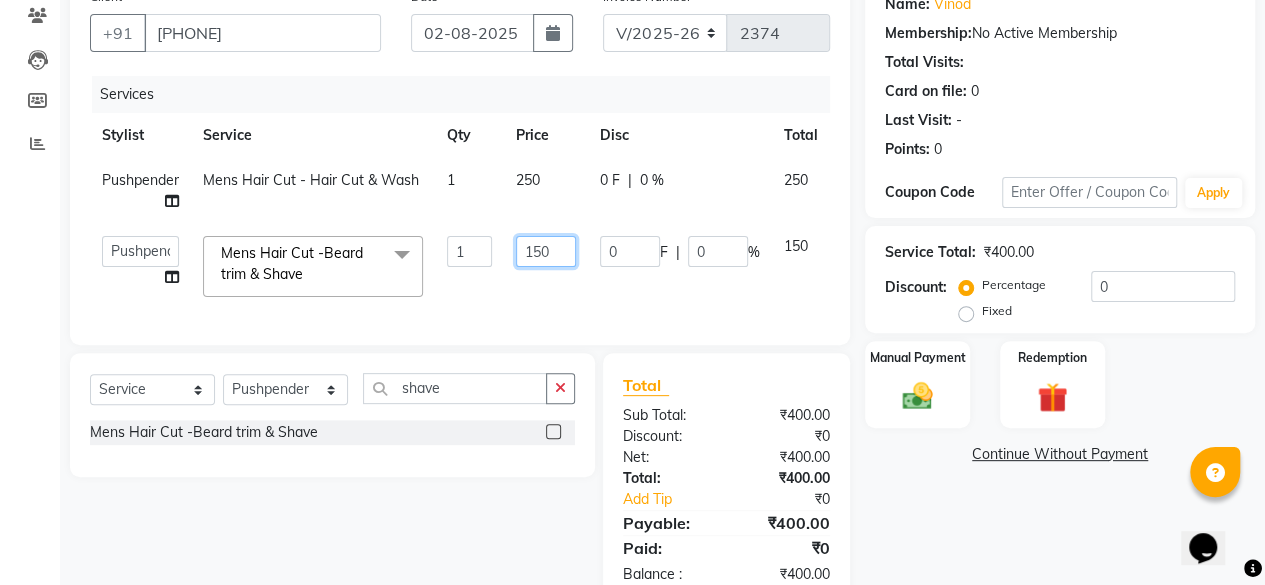 click on "150" 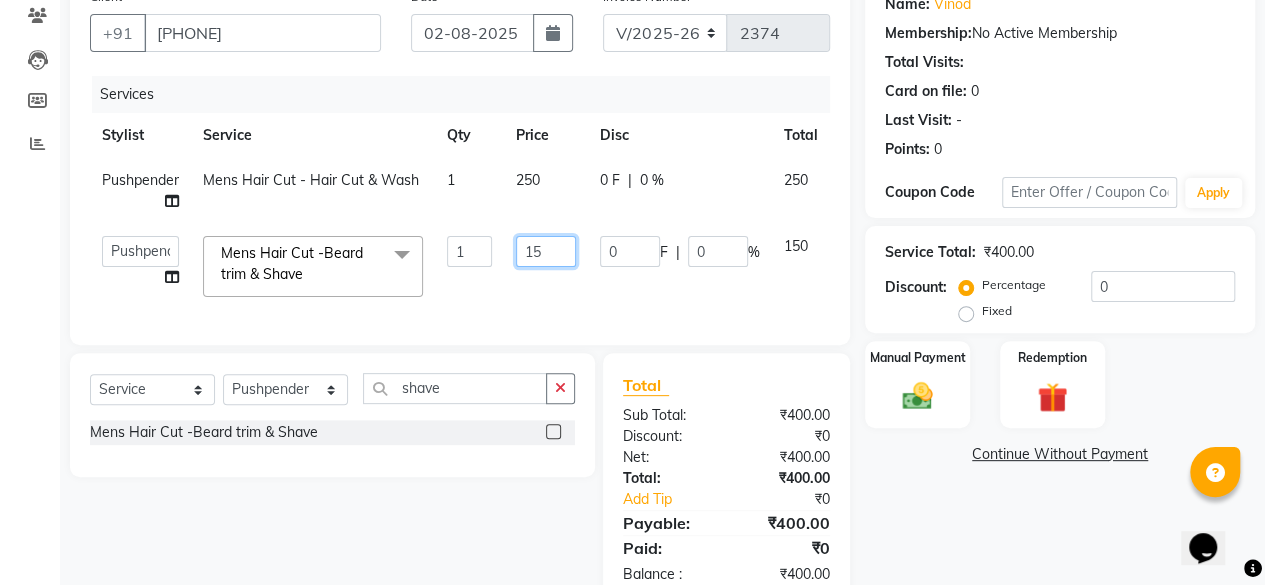 type on "1" 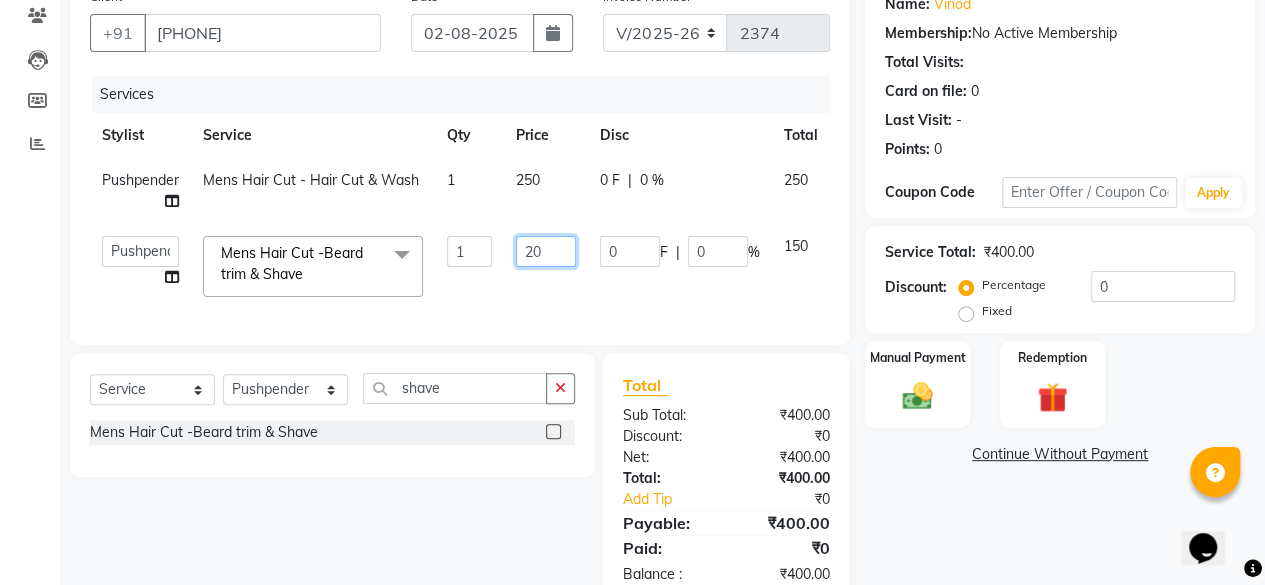 type on "200" 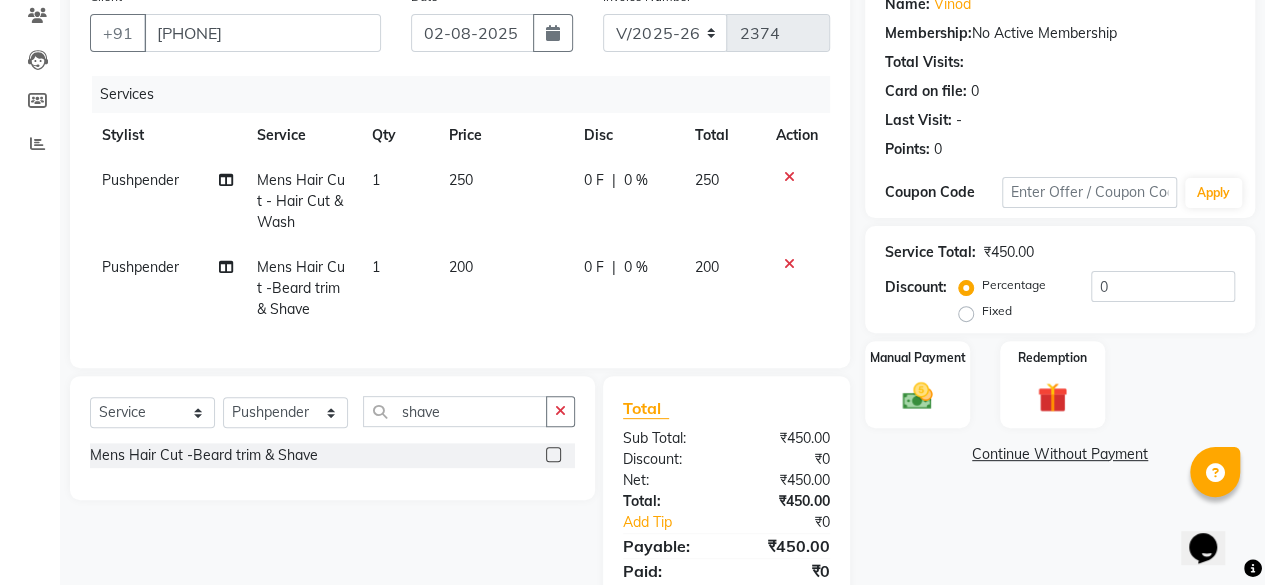 click on "Name: Vinod  Membership:  No Active Membership  Total Visits:   Card on file:  0 Last Visit:   - Points:   0  Coupon Code Apply Service Total:  ₹450.00  Discount:  Percentage   Fixed  0 Manual Payment Redemption  Continue Without Payment" 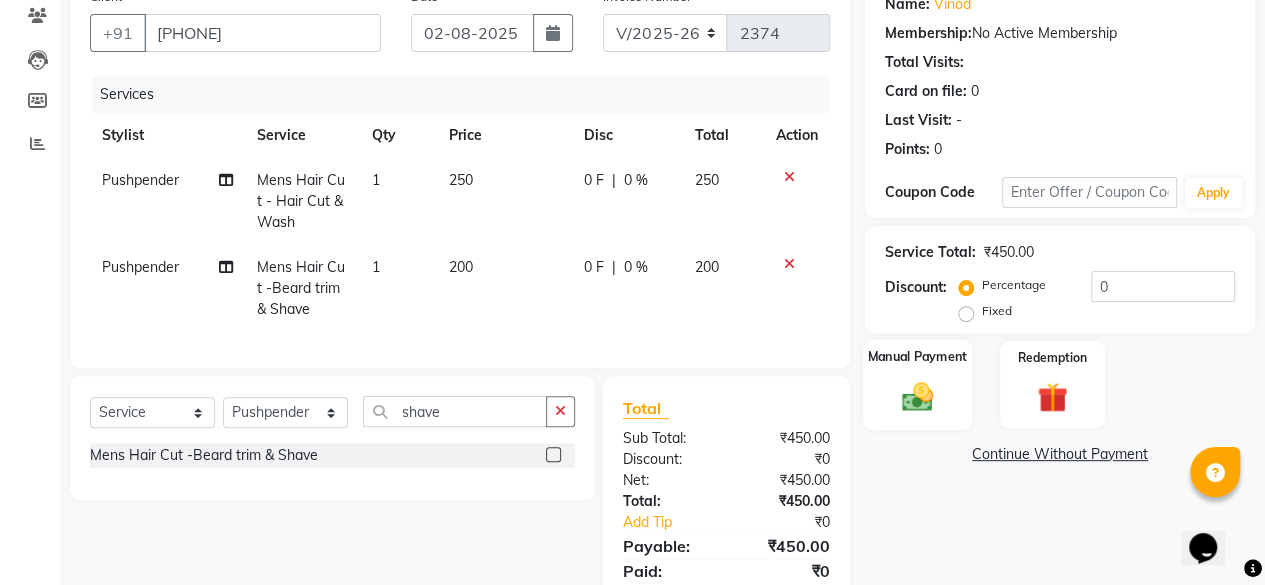 click 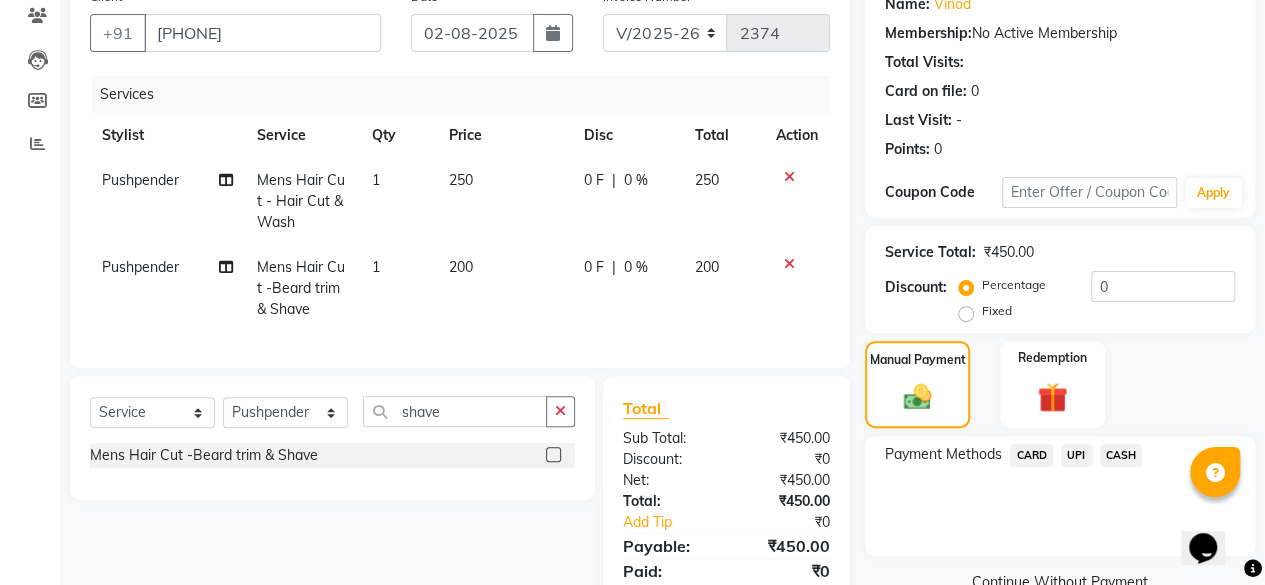 click on "UPI" 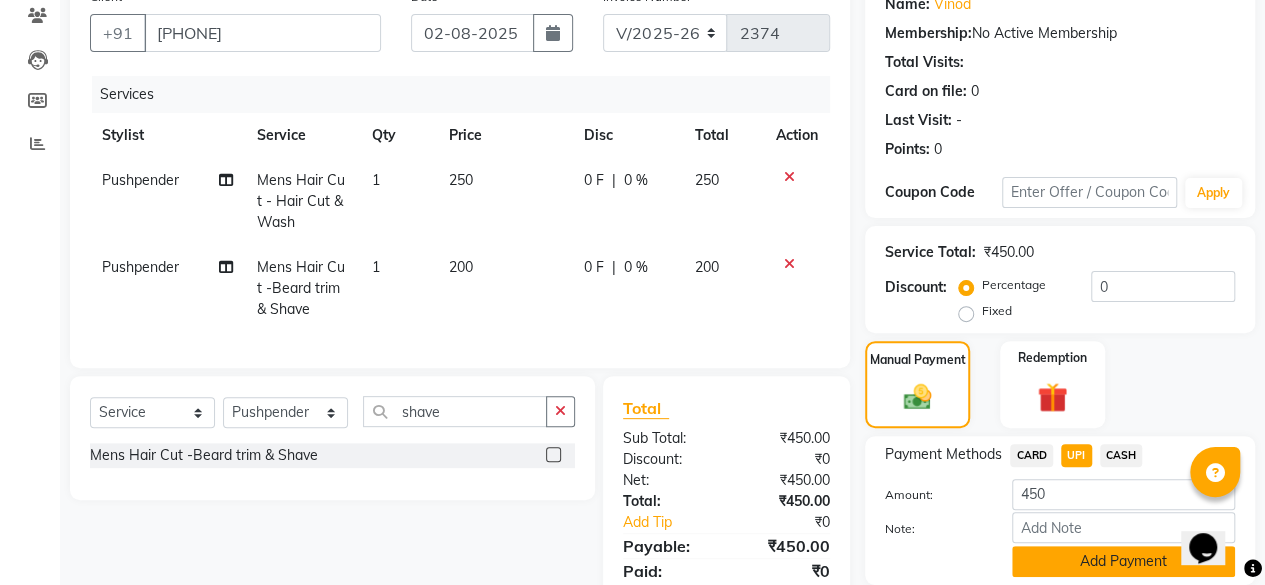 click on "Add Payment" 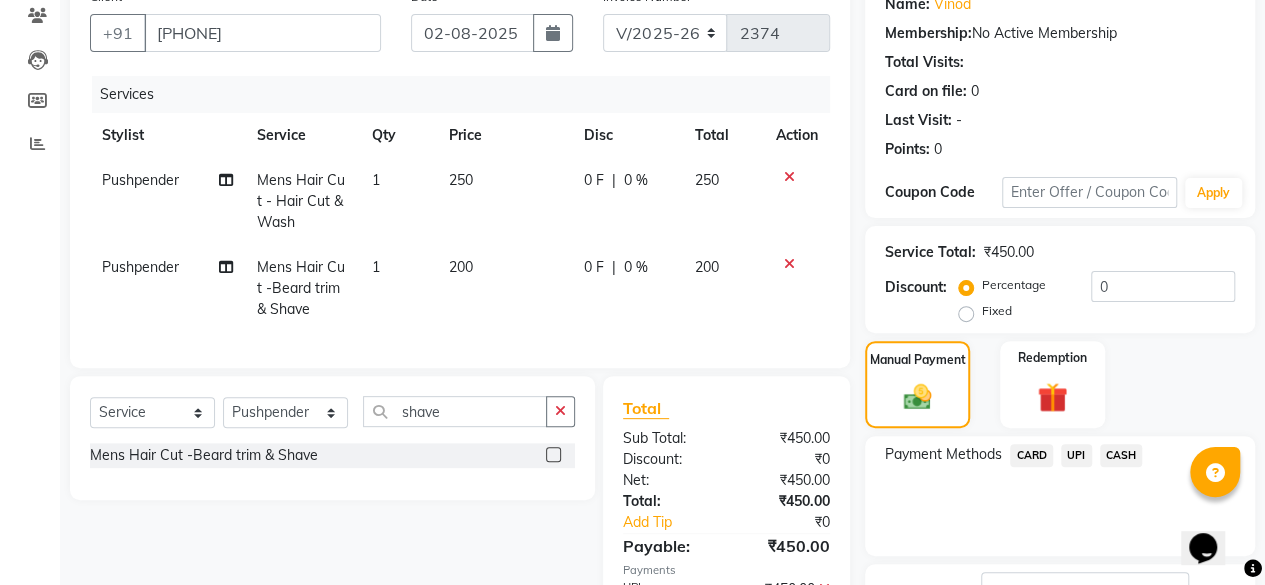 scroll, scrollTop: 324, scrollLeft: 0, axis: vertical 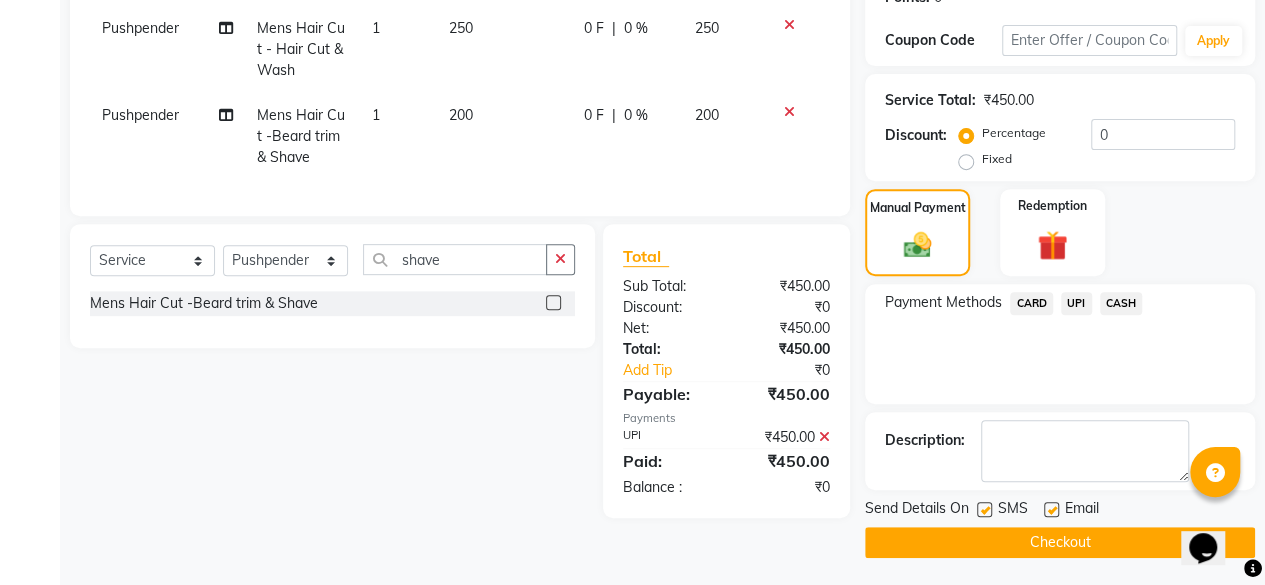 click on "Checkout" 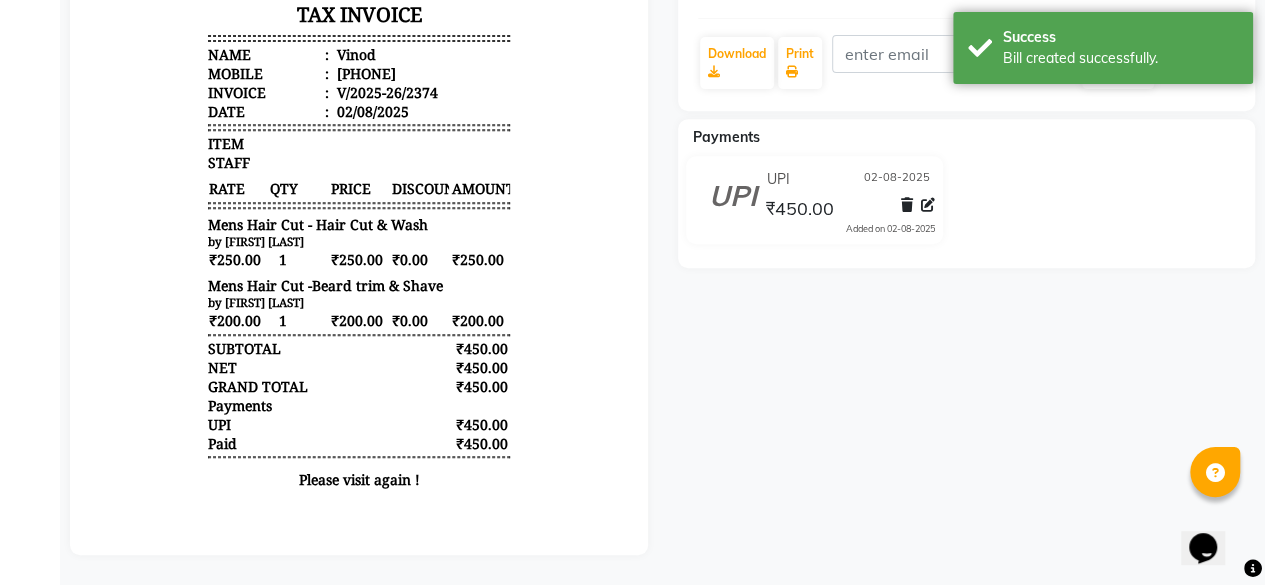 scroll, scrollTop: 0, scrollLeft: 0, axis: both 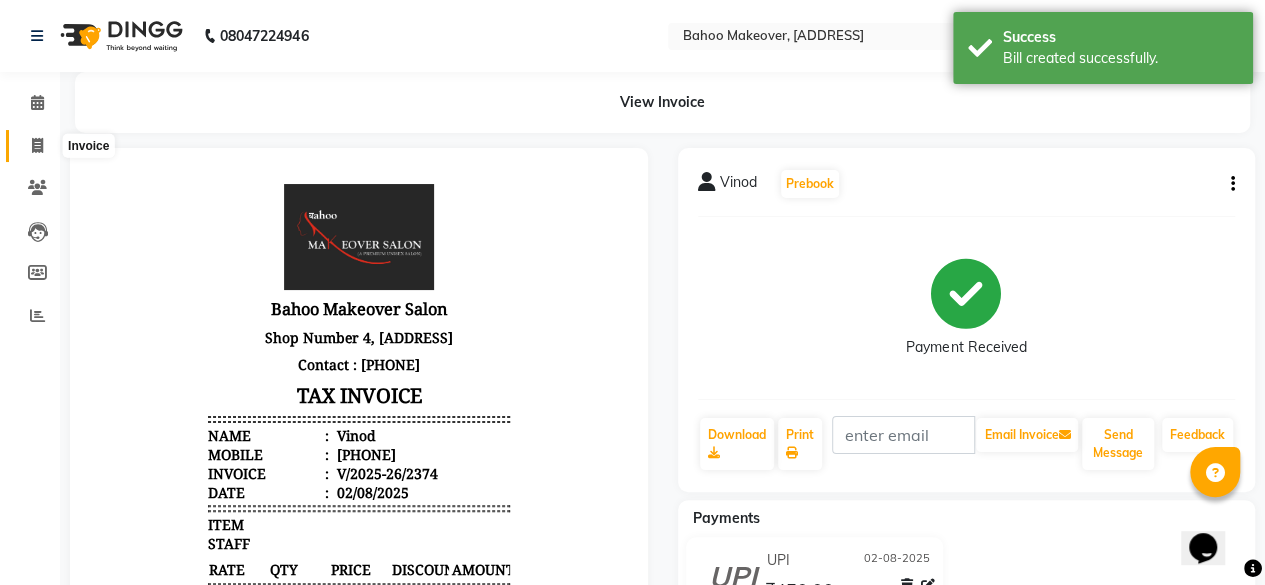 click 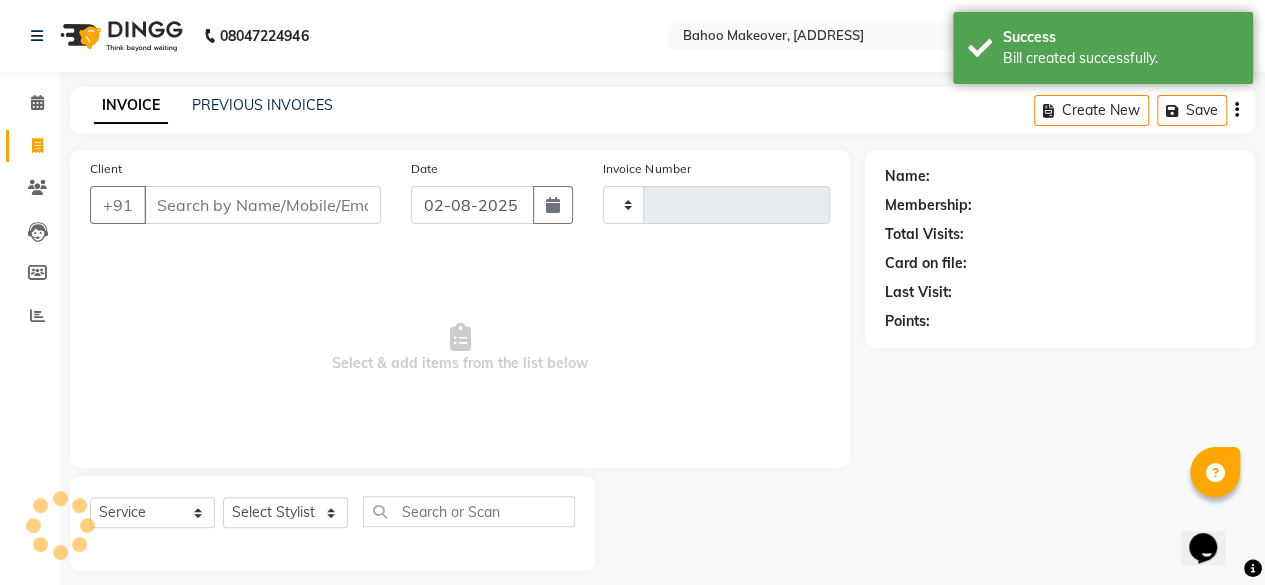 type on "2375" 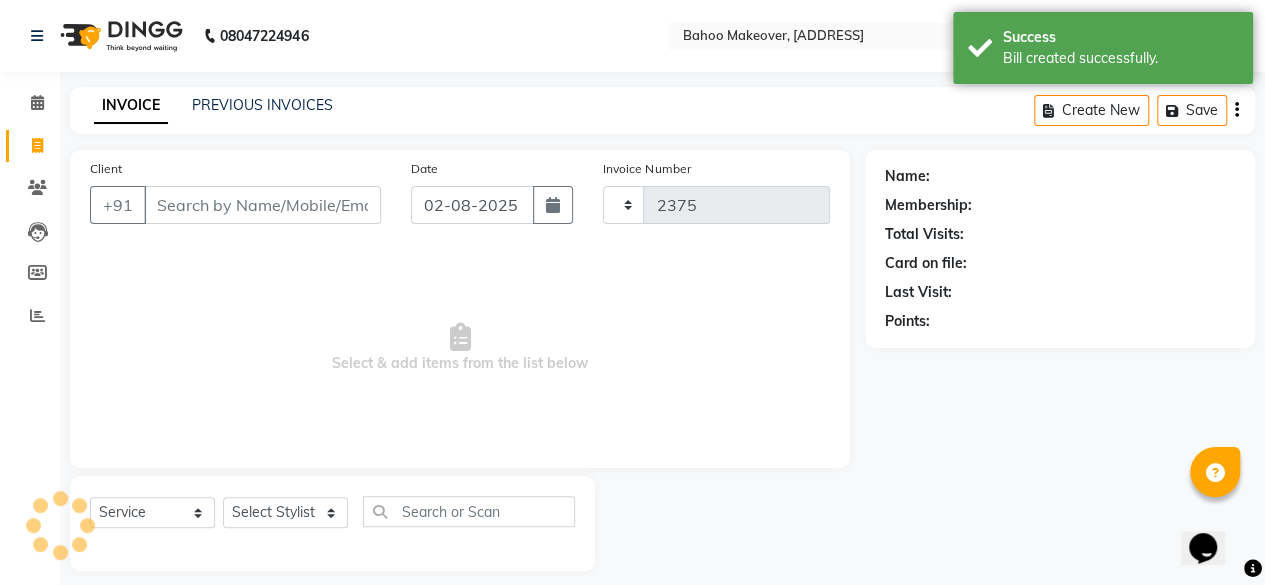 scroll, scrollTop: 15, scrollLeft: 0, axis: vertical 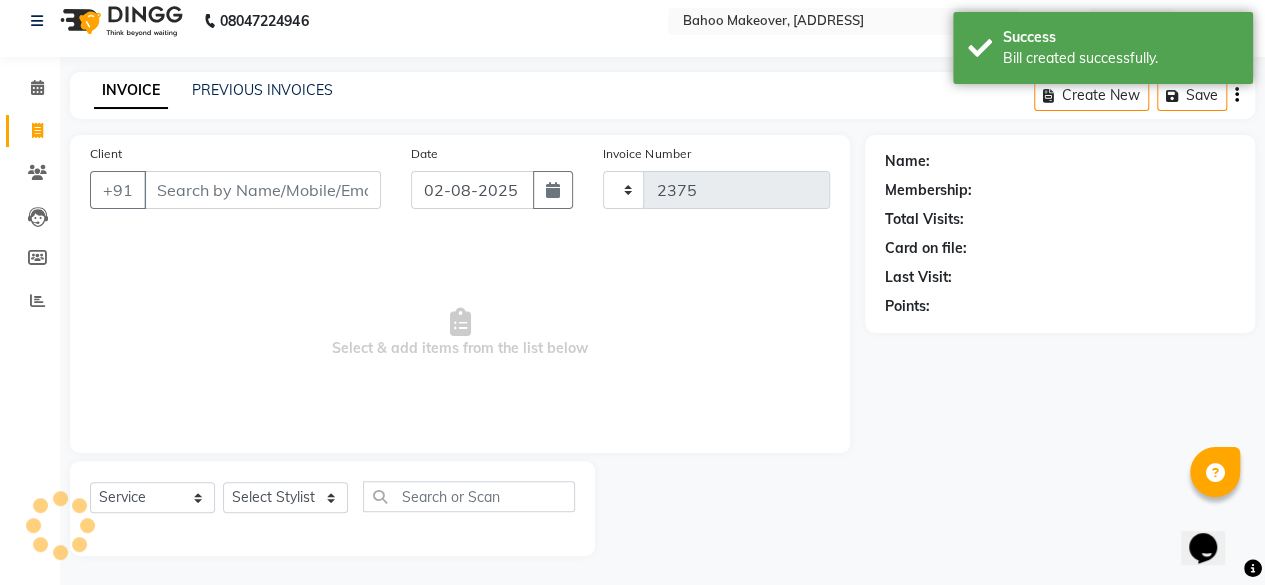 select on "6856" 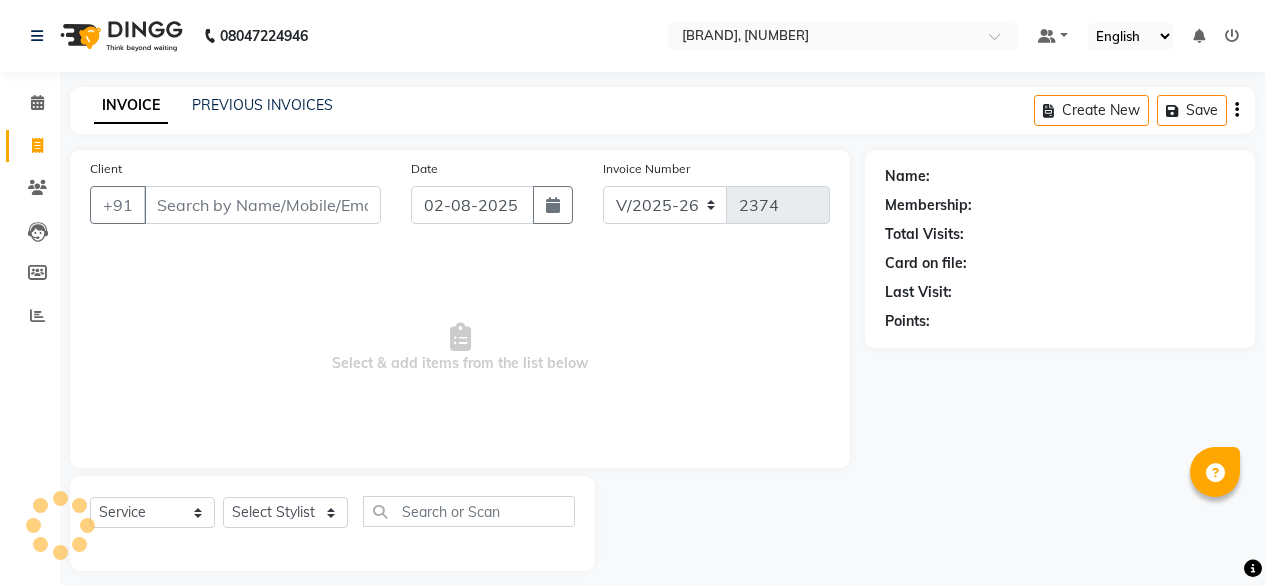 select on "6856" 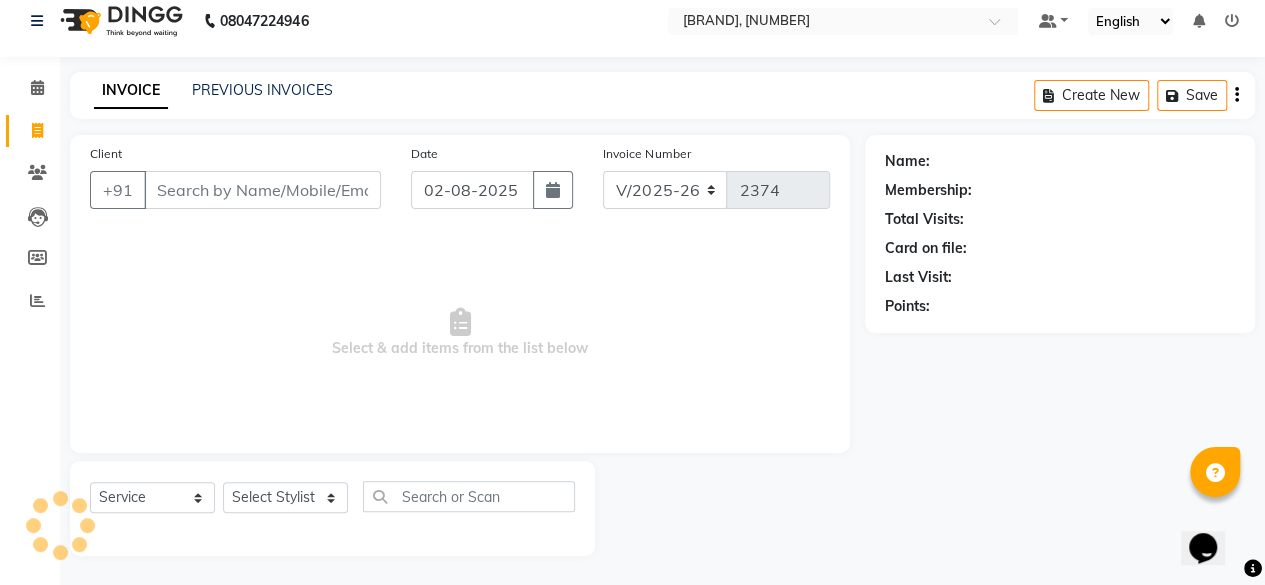 scroll, scrollTop: 0, scrollLeft: 0, axis: both 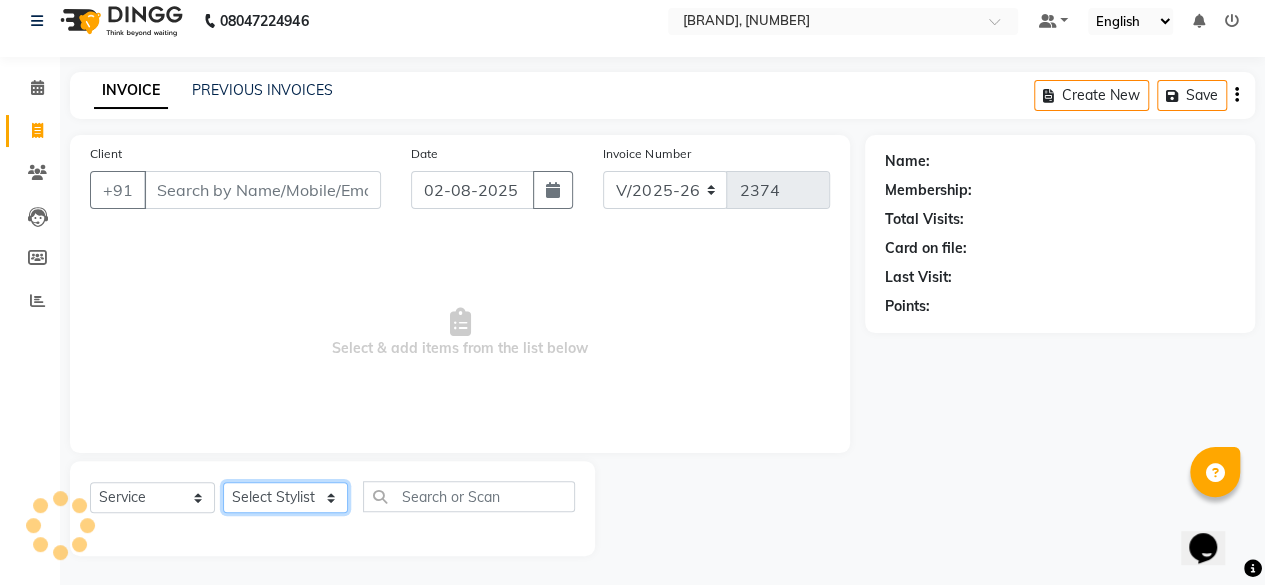 click on "Select Stylist [NAME] [NAME] [BRAND] [BRAND] [BRAND] [BRAND] [NAME] [NAME] [NAME] [NAME]" 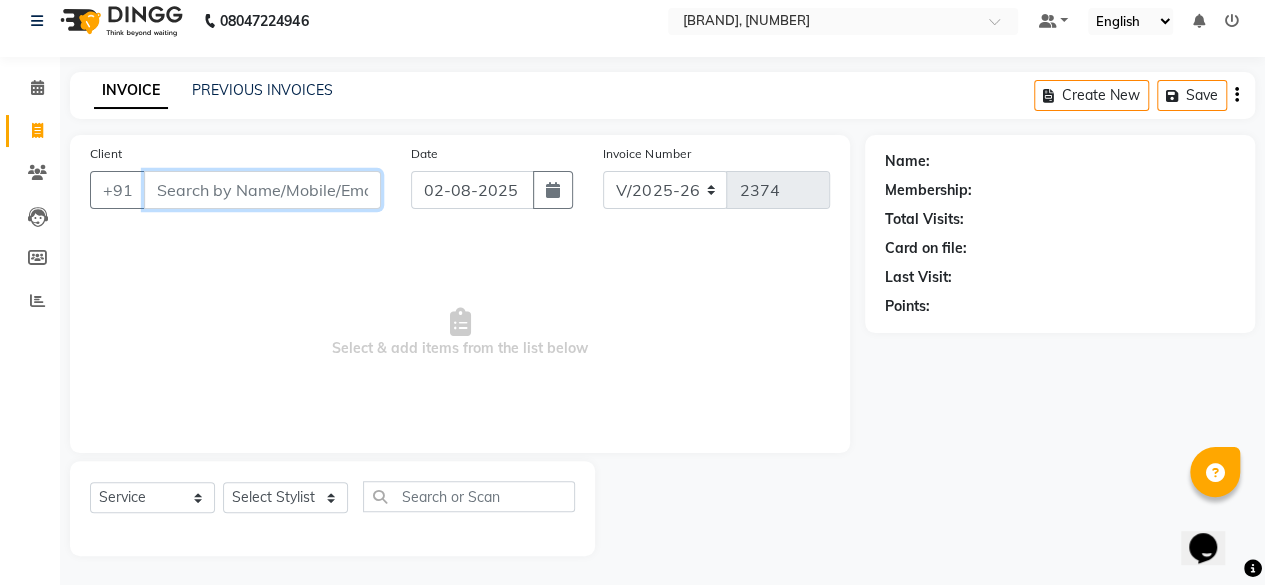 click on "Client" at bounding box center [262, 190] 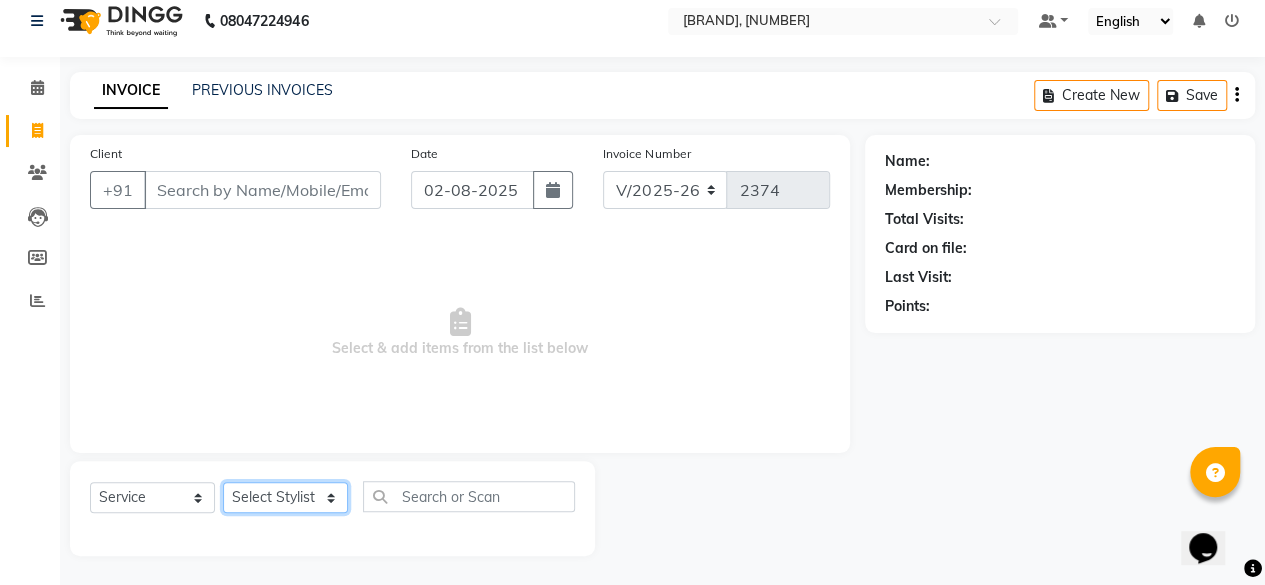 click on "Select Stylist [NAME] [NAME] [BRAND] [BRAND] [BRAND] [BRAND] [NAME] [NAME] [NAME] [NAME]" 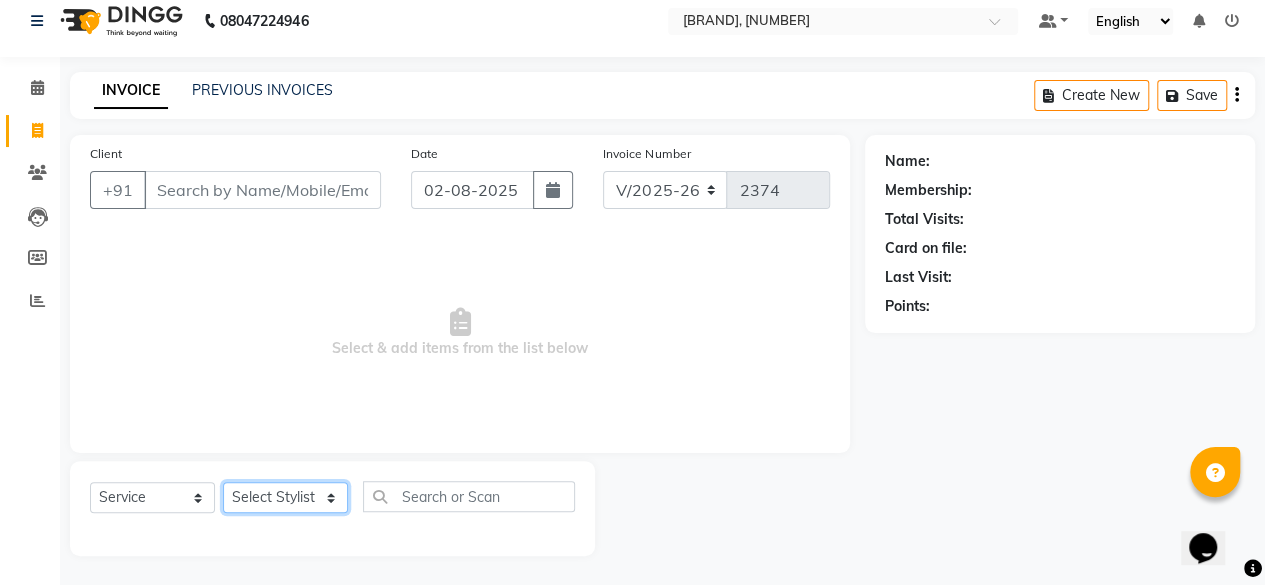 select on "85852" 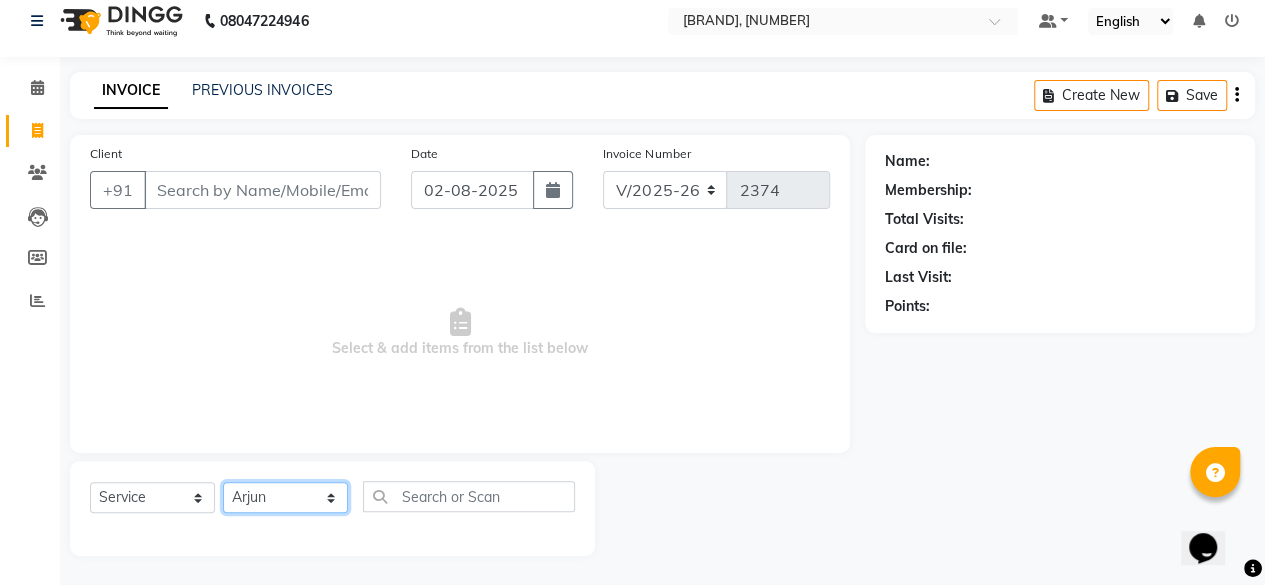 click on "Select Stylist [NAME] [NAME] [BRAND] [BRAND] [BRAND] [BRAND] [NAME] [NAME] [NAME] [NAME]" 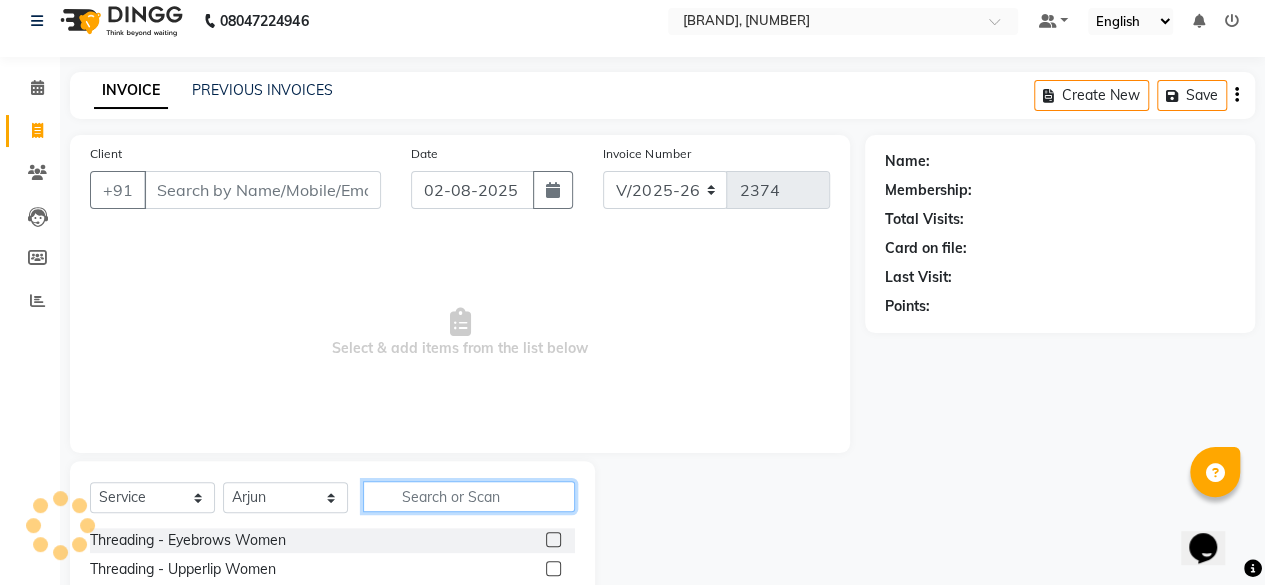 click 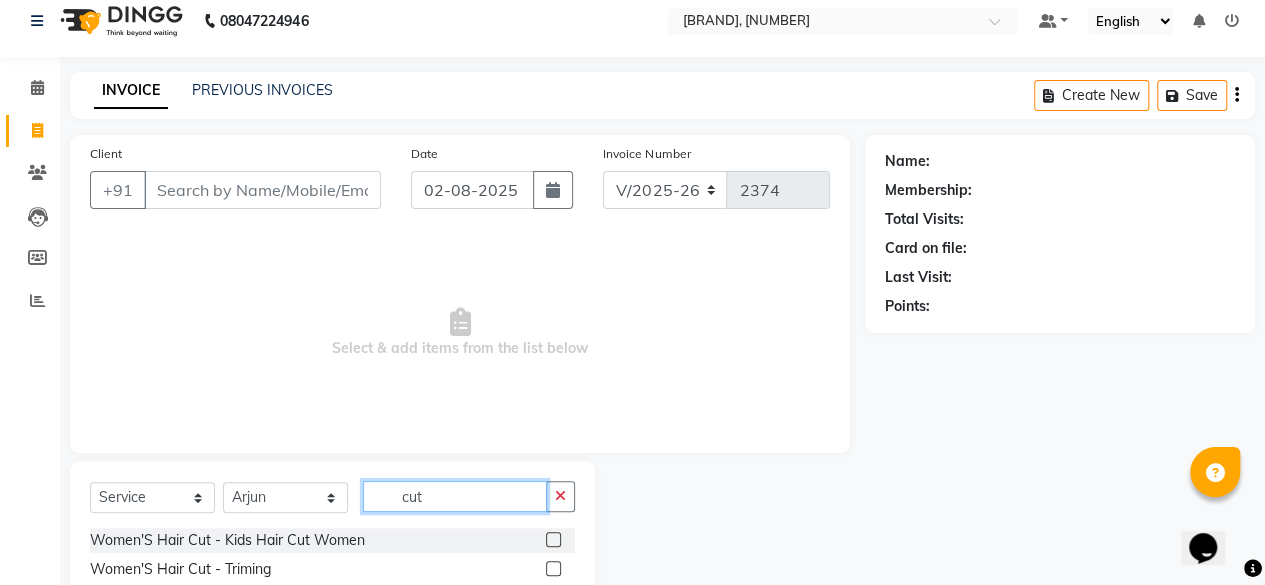 scroll, scrollTop: 215, scrollLeft: 0, axis: vertical 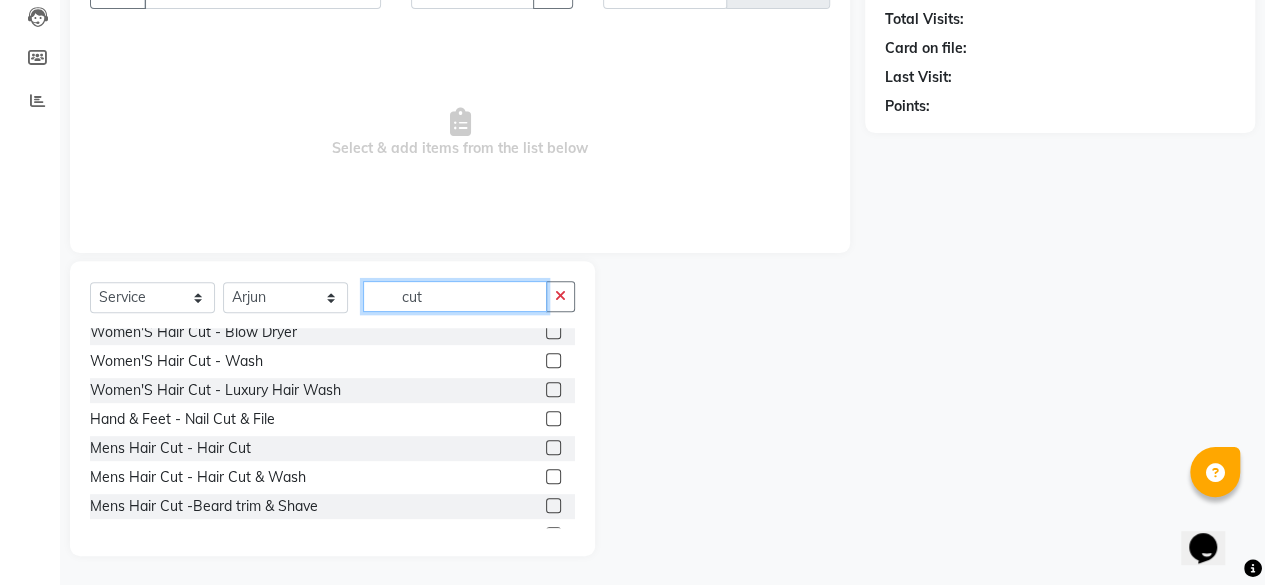 type on "cut" 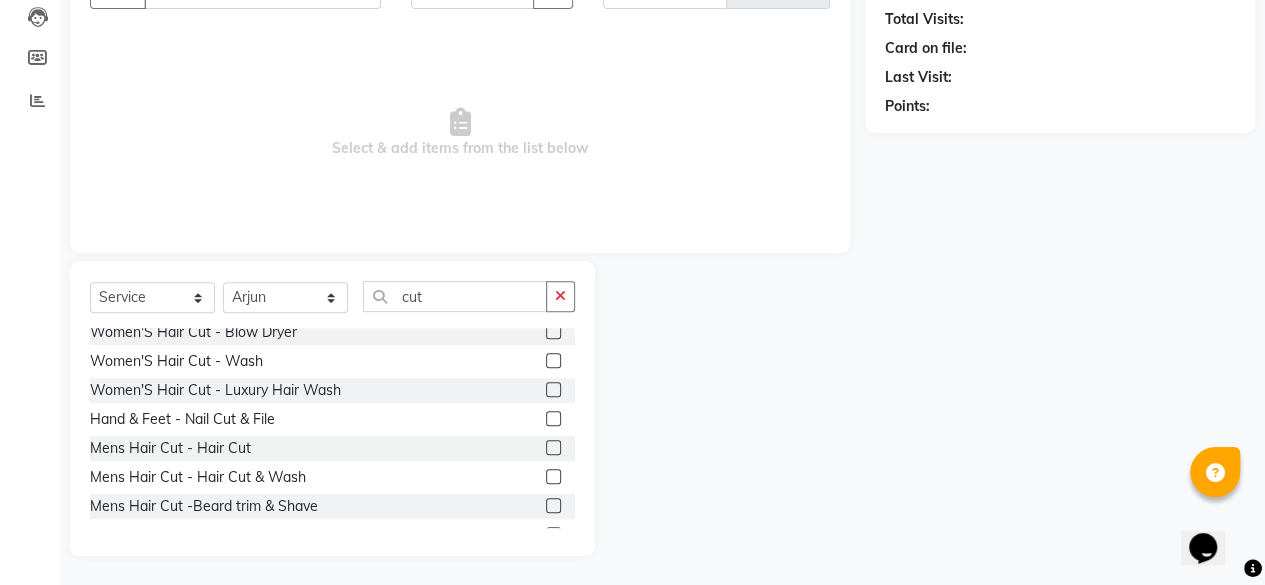 click 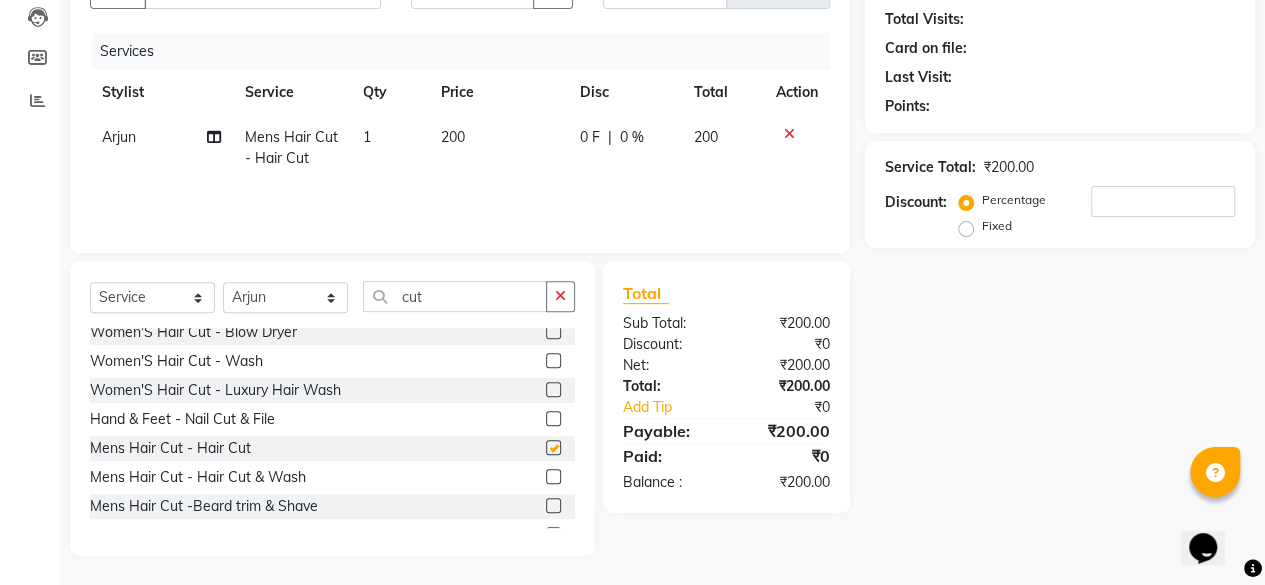 checkbox on "false" 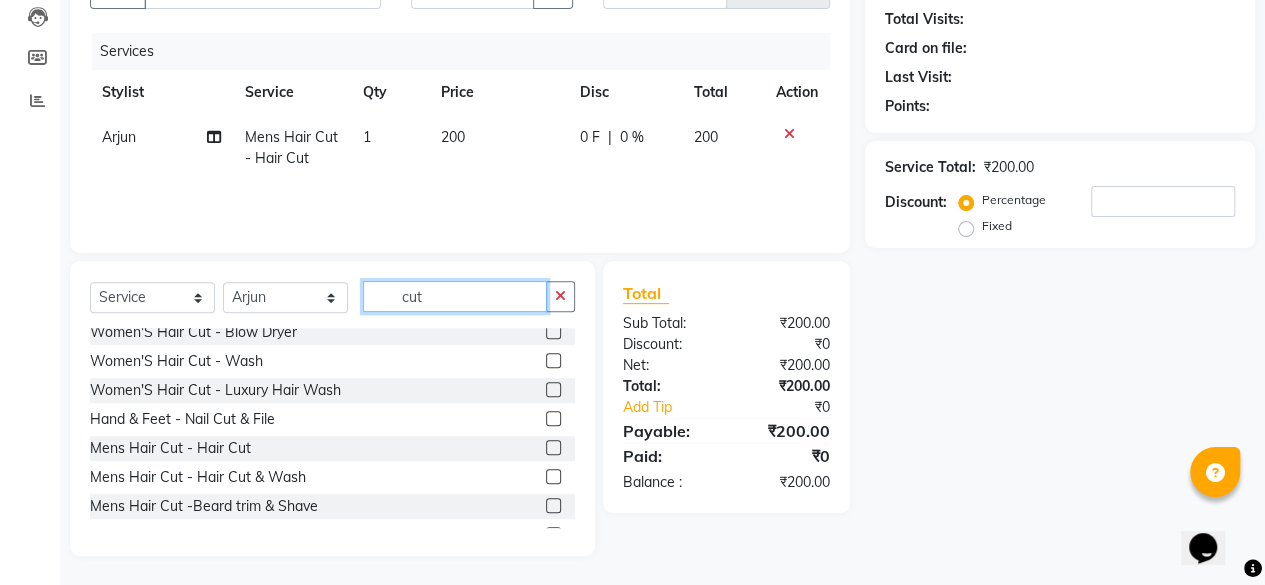 click on "cut" 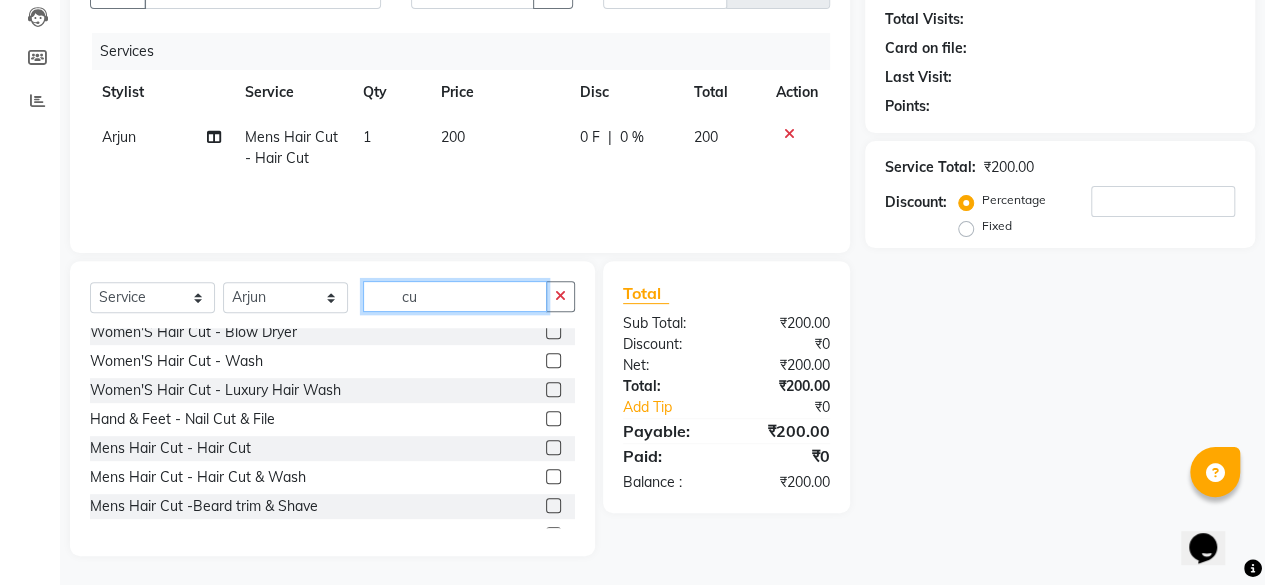 type on "c" 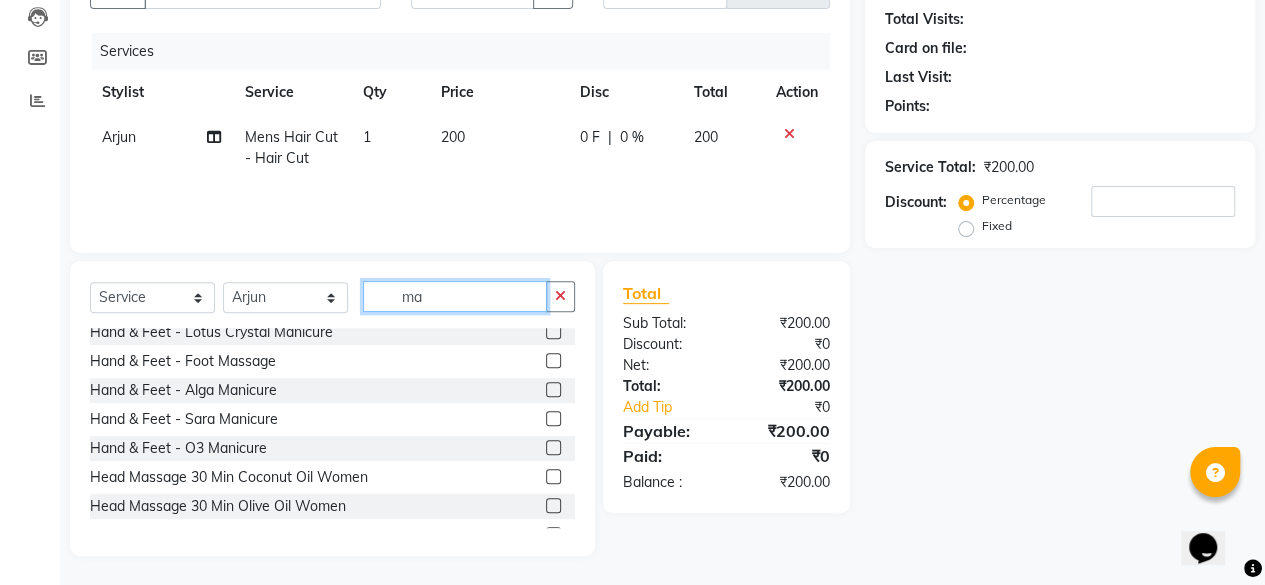 scroll, scrollTop: 0, scrollLeft: 0, axis: both 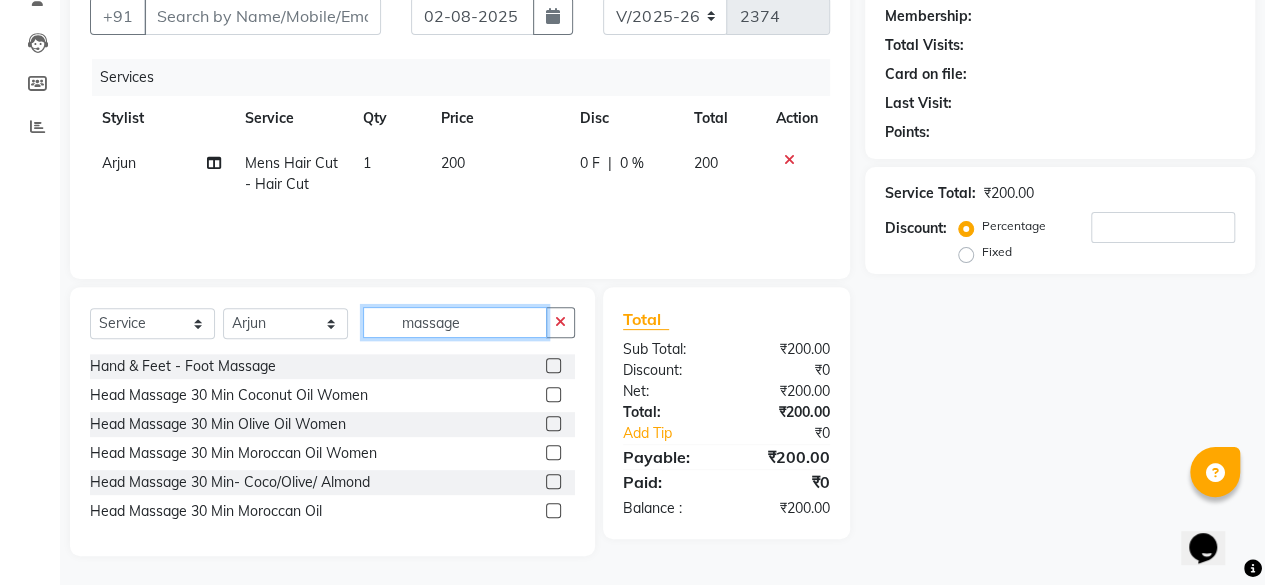 type on "massage" 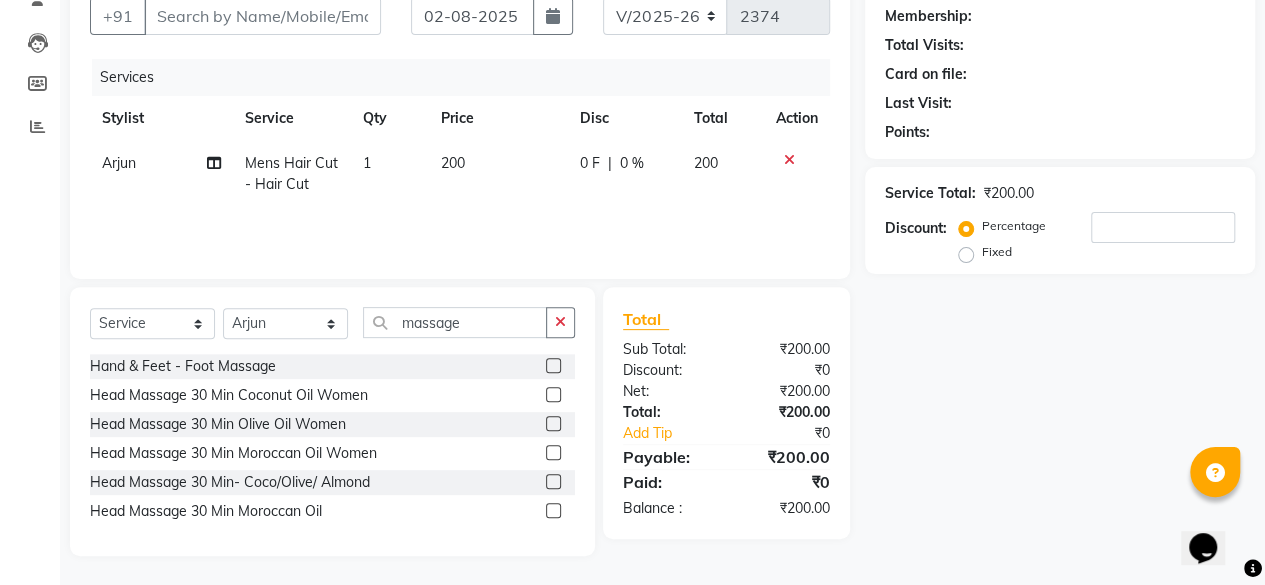 click 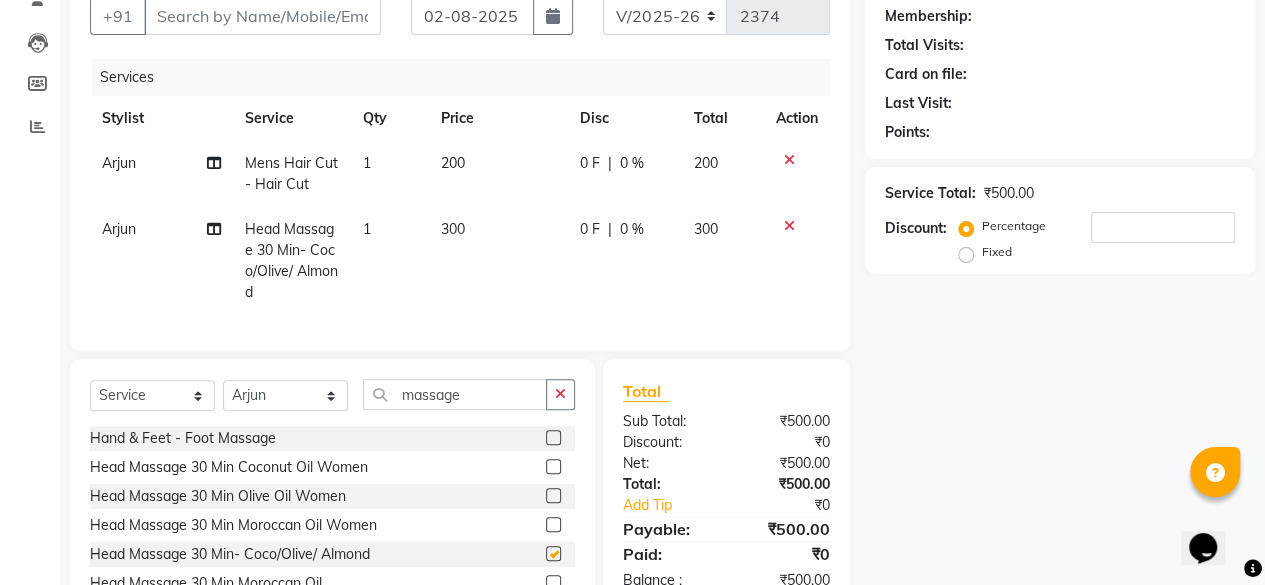 checkbox on "false" 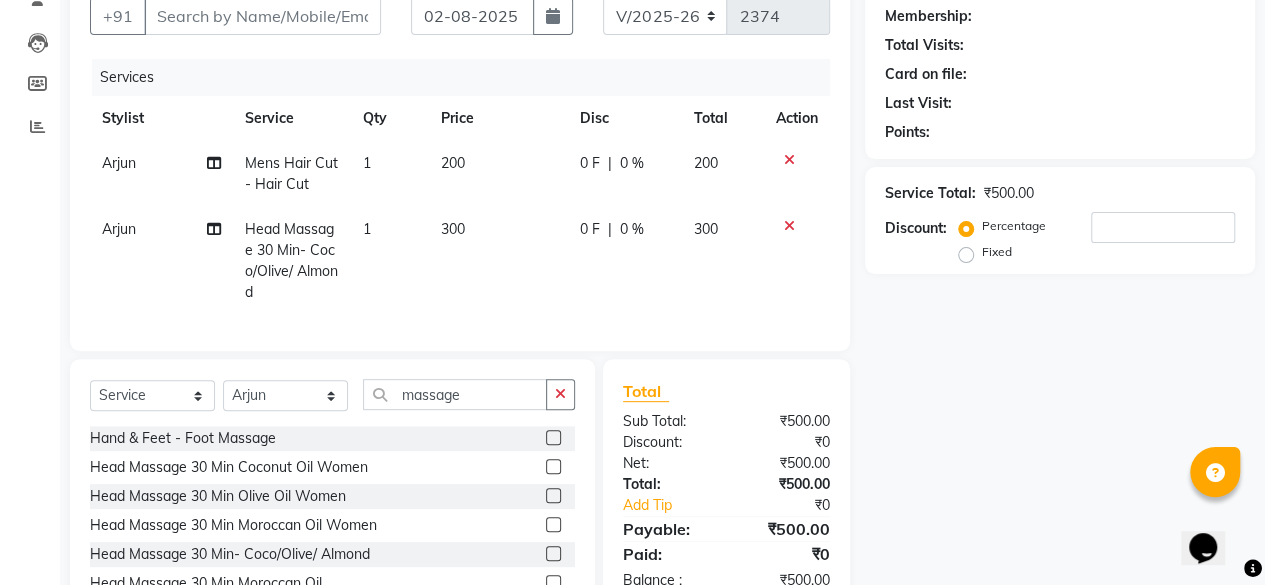 scroll, scrollTop: 0, scrollLeft: 0, axis: both 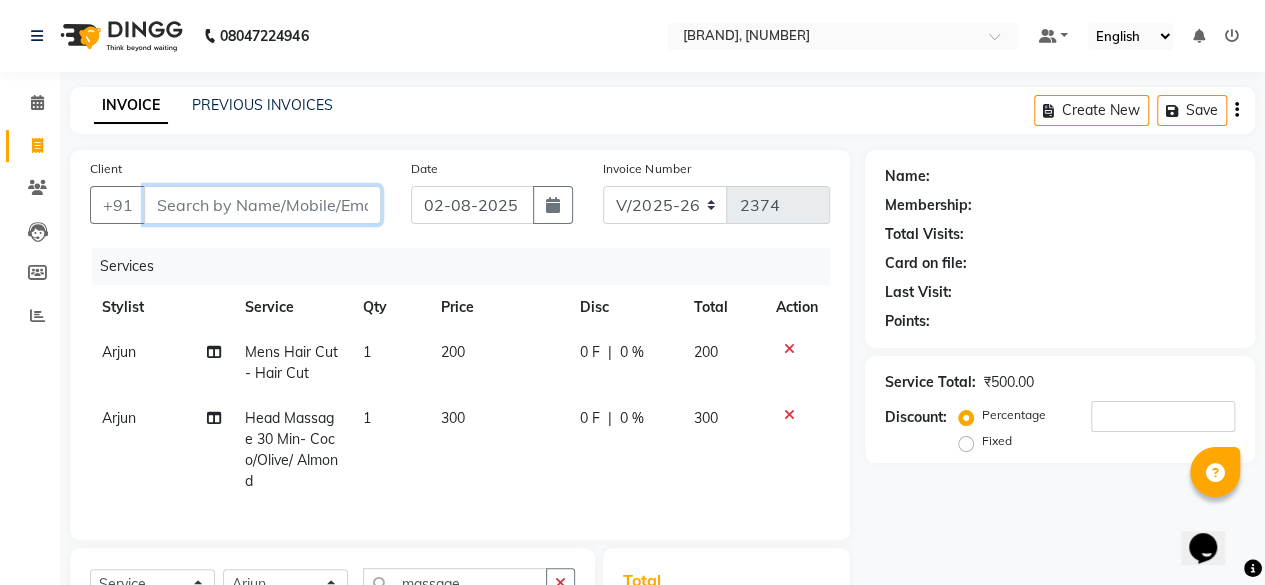 click on "Client" at bounding box center [262, 205] 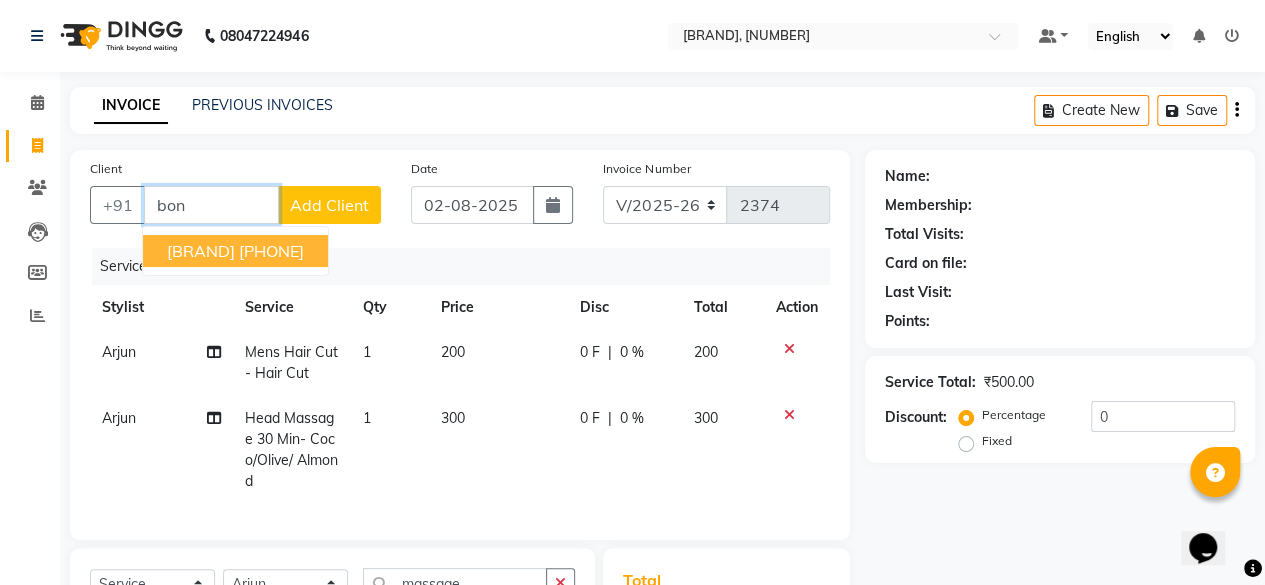 click on "[PHONE]" at bounding box center [271, 251] 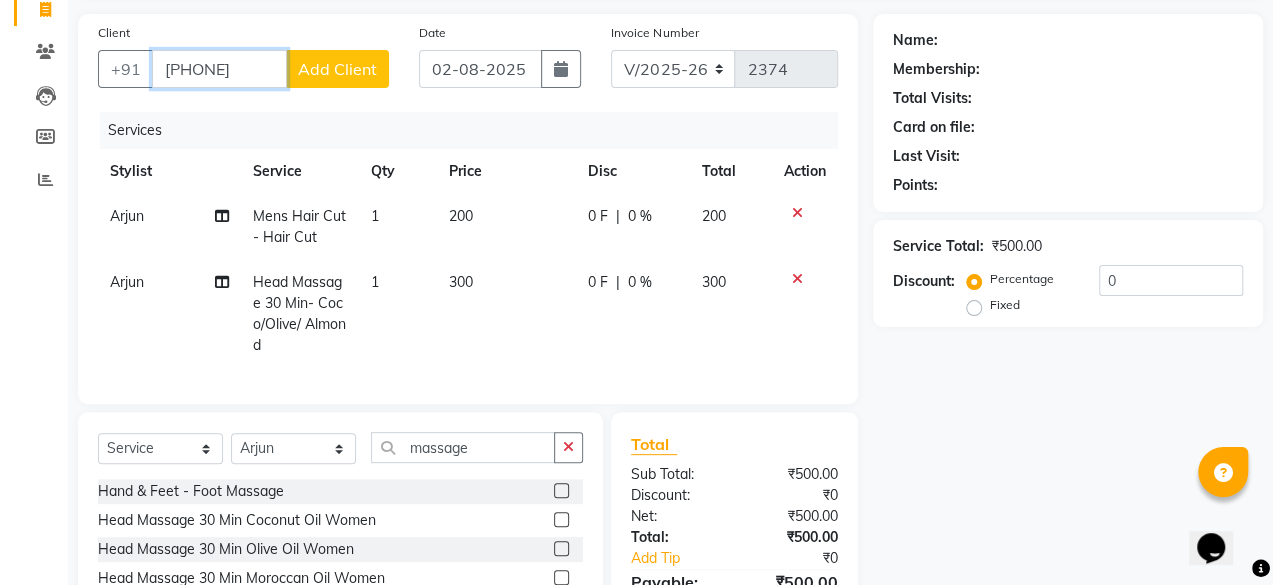 scroll, scrollTop: 134, scrollLeft: 0, axis: vertical 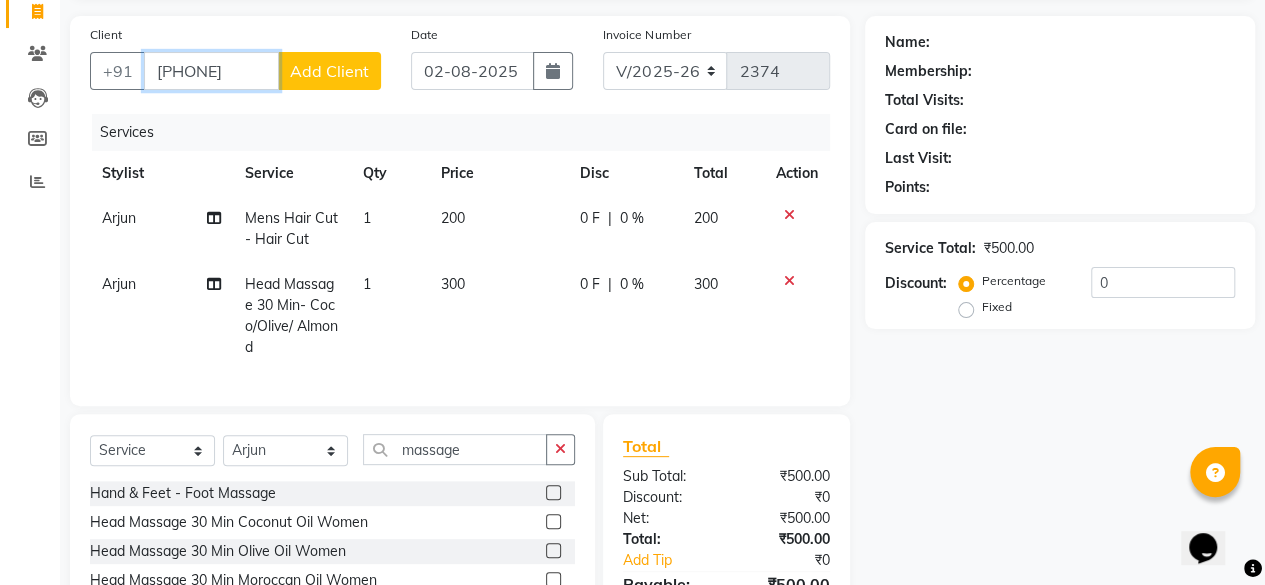 type on "[PHONE]" 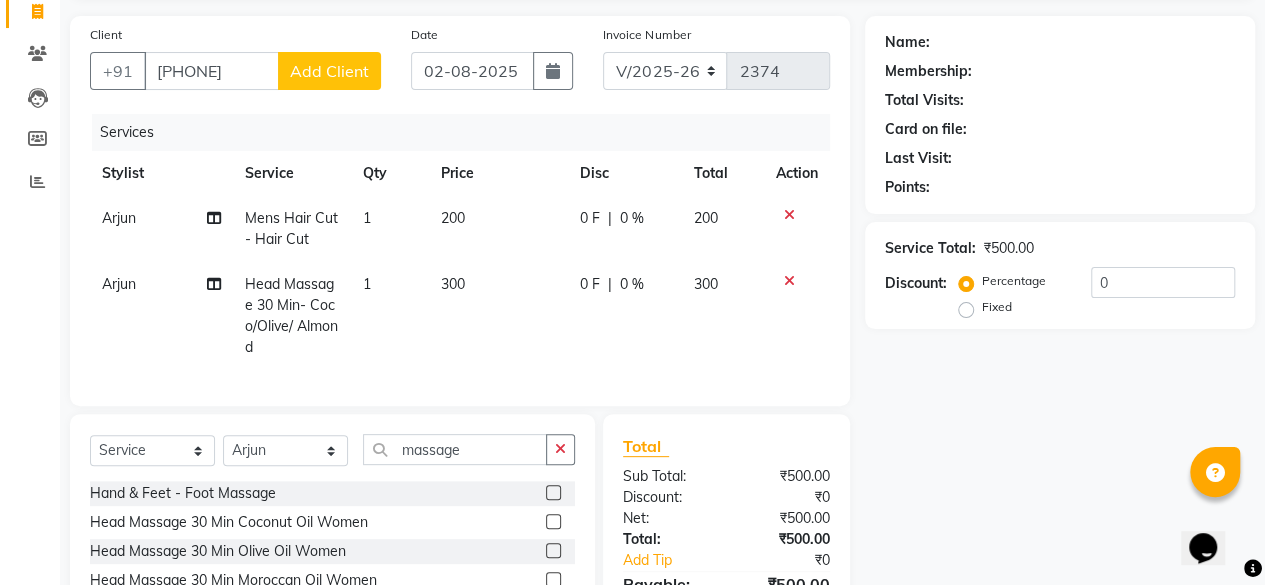 click on "Add Client" 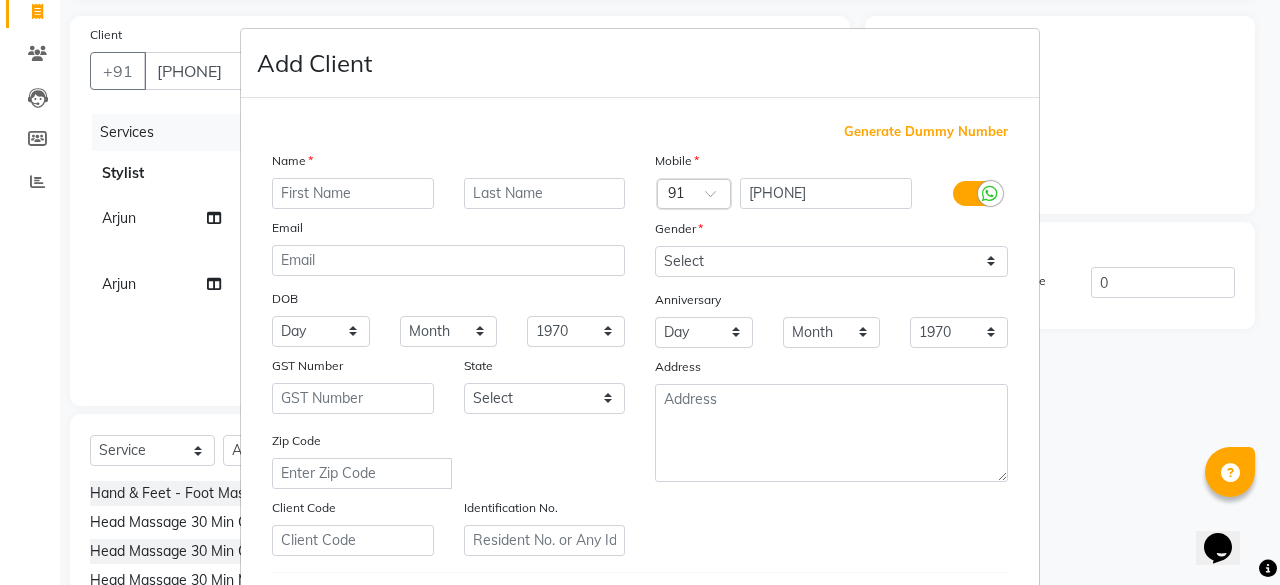 click on "Add Client Generate Dummy Number Name Email DOB Day 01 02 03 04 05 06 07 08 09 10 11 12 13 14 15 16 17 18 19 20 21 22 23 24 25 26 27 28 29 30 31 Month January February March April May June July August September October November December 1940 1941 1942 1943 1944 1945 1946 1947 1948 1949 1950 1951 1952 1953 1954 1955 1956 1957 1958 1959 1960 1961 1962 1963 1964 1965 1966 1967 1968 1969 1970 1971 1972 1973 1974 1975 1976 1977 1978 1979 1980 1981 1982 1983 1984 1985 1986 1987 1988 1989 1990 1991 1992 1993 1994 1995 1996 1997 1998 1999 2000 2001 2002 2003 2004 2005 2006 2007 2008 2009 2010 2011 2012 2013 2014 2015 2016 2017 2018 2019 2020 2021 2022 2023 2024 GST Number State Select Andaman and Nicobar Islands Andhra Pradesh Arunachal Pradesh Assam Bihar Chandigarh Chhattisgarh Dadra and Nagar Haveli Daman and Diu Delhi Goa Gujarat Haryana Himachal Pradesh Jammu and Kashmir Jharkhand Karnataka Kerala Lakshadweep Madhya Pradesh Maharashtra Manipur Meghalaya Mizoram Nagaland Odisha Pondicherry Punjab Rajasthan Sikkim" at bounding box center (640, 292) 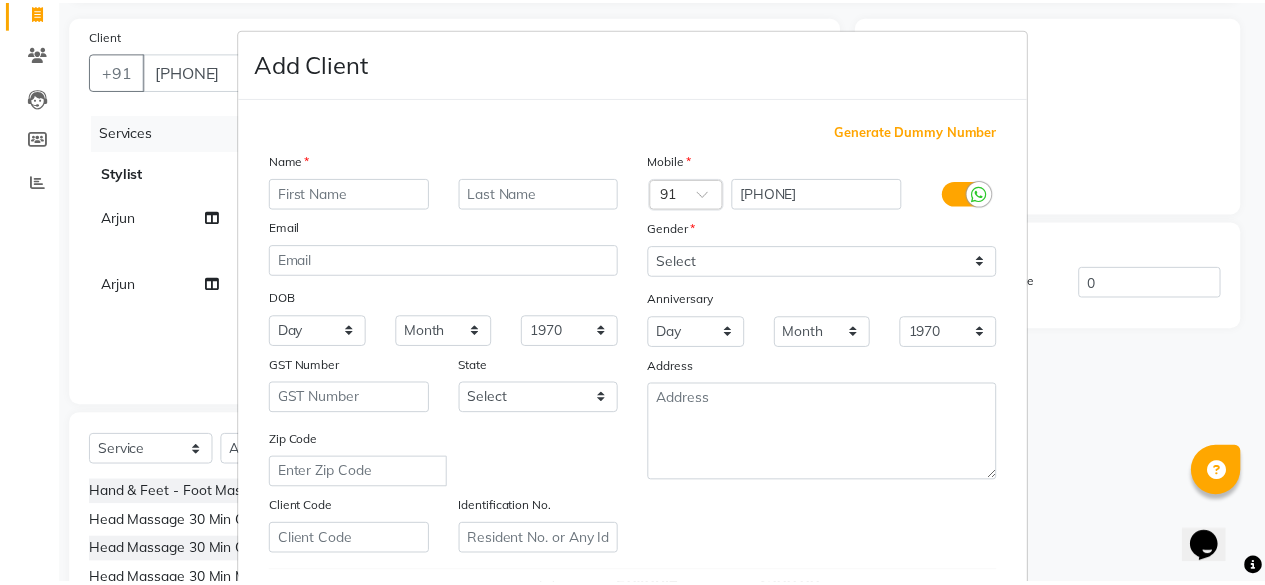 scroll, scrollTop: 334, scrollLeft: 0, axis: vertical 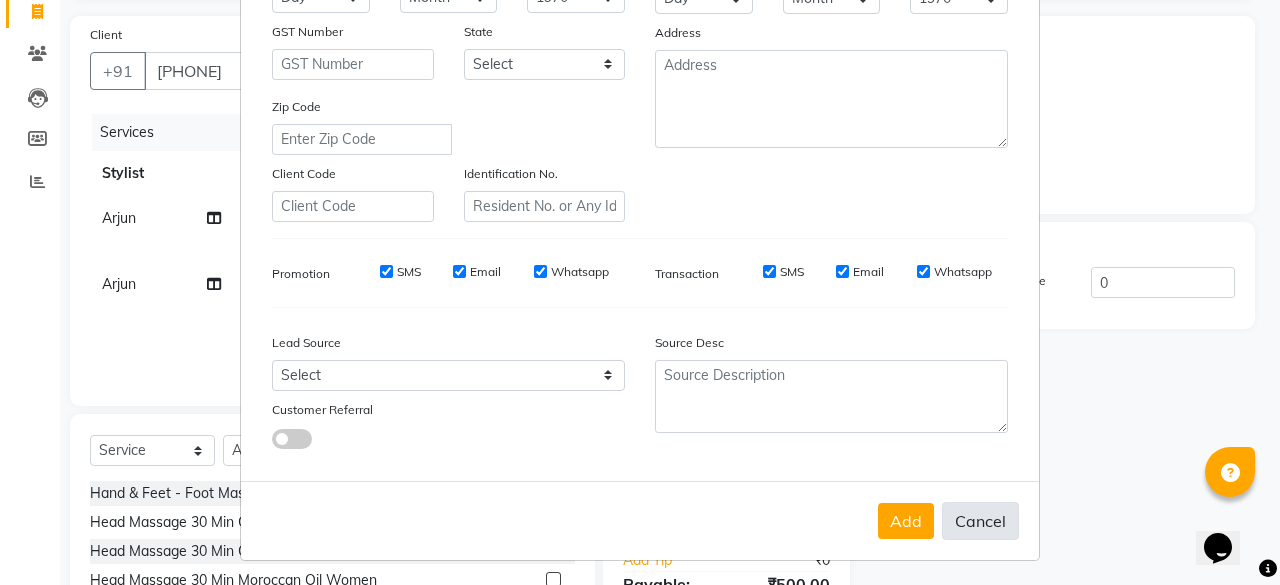 click on "Cancel" at bounding box center [980, 521] 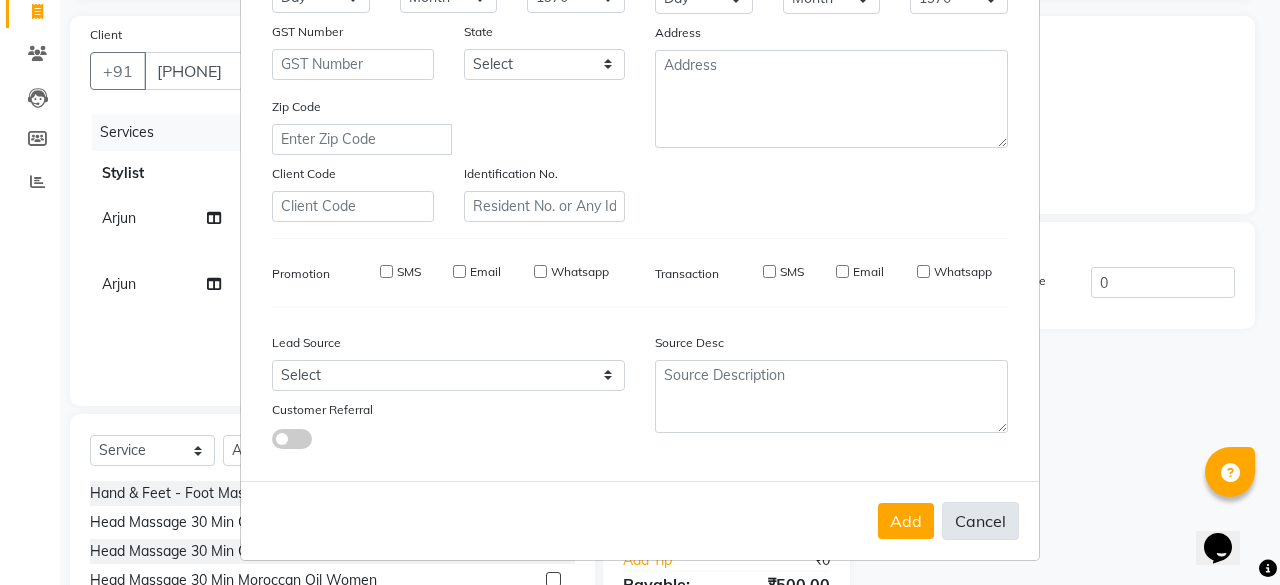 select 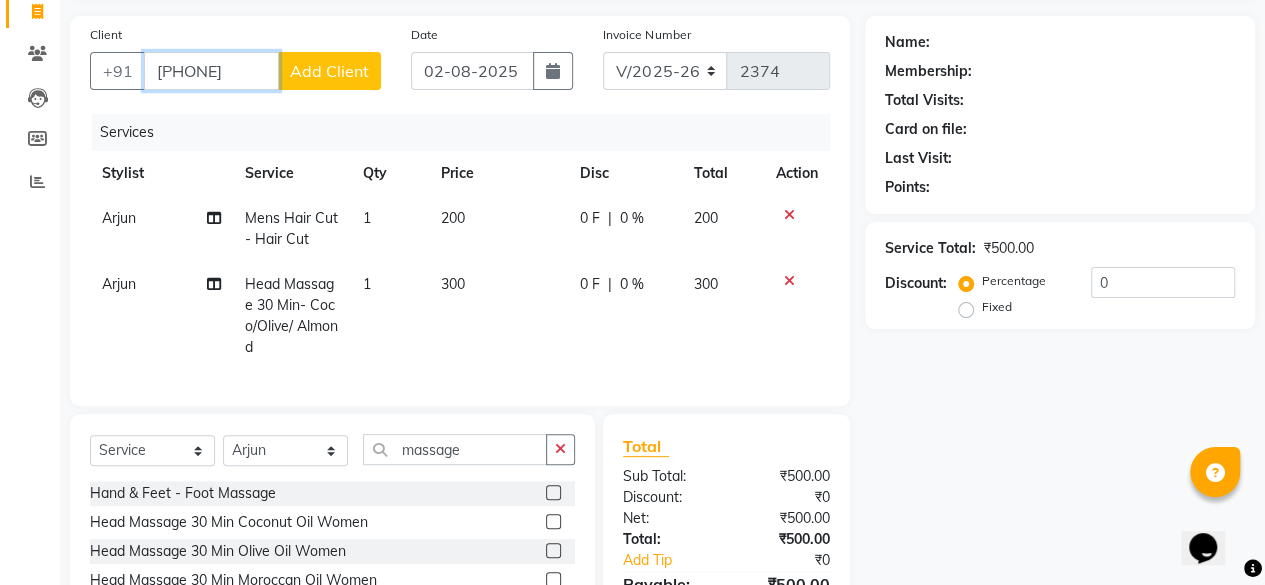 click on "[PHONE]" at bounding box center [211, 71] 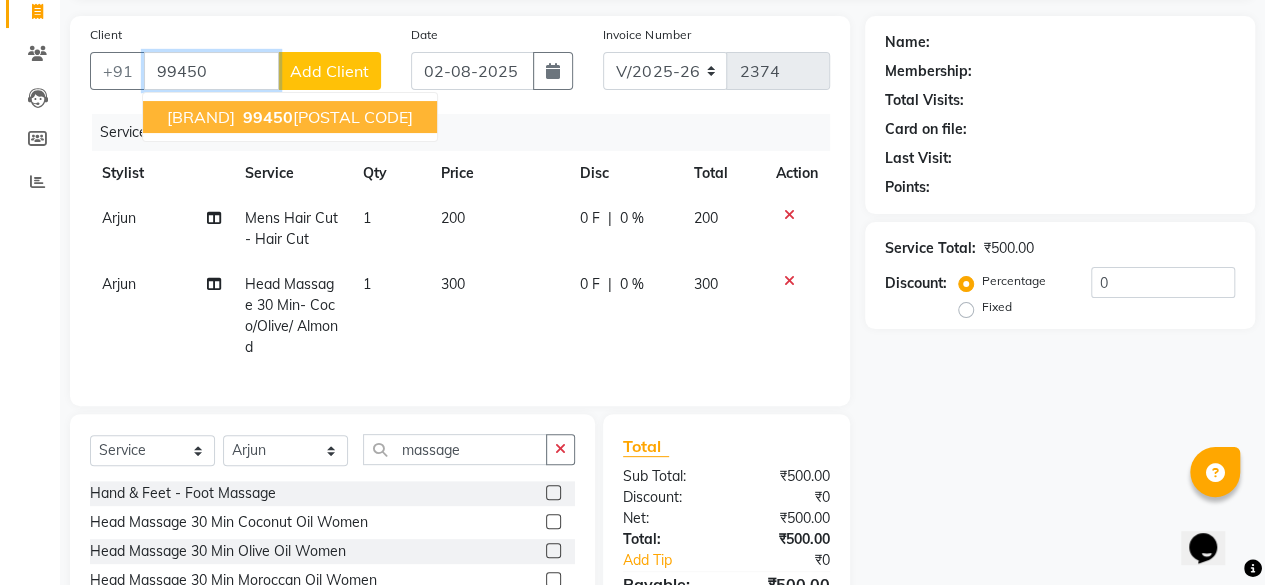 click on "[BRAND]" at bounding box center (201, 117) 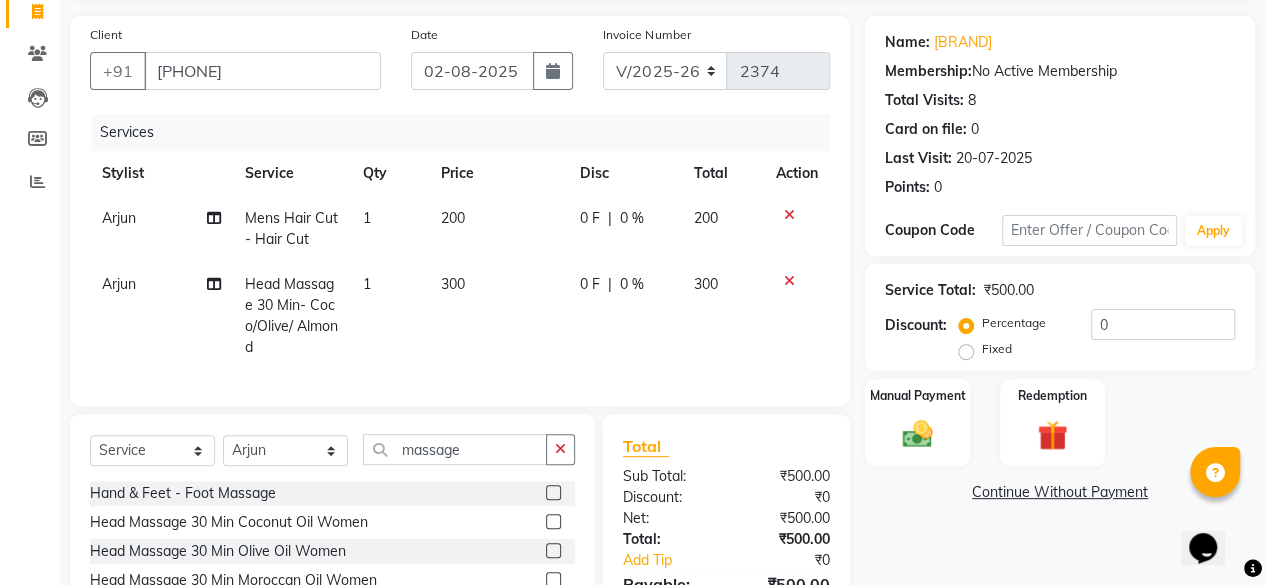 scroll, scrollTop: 0, scrollLeft: 0, axis: both 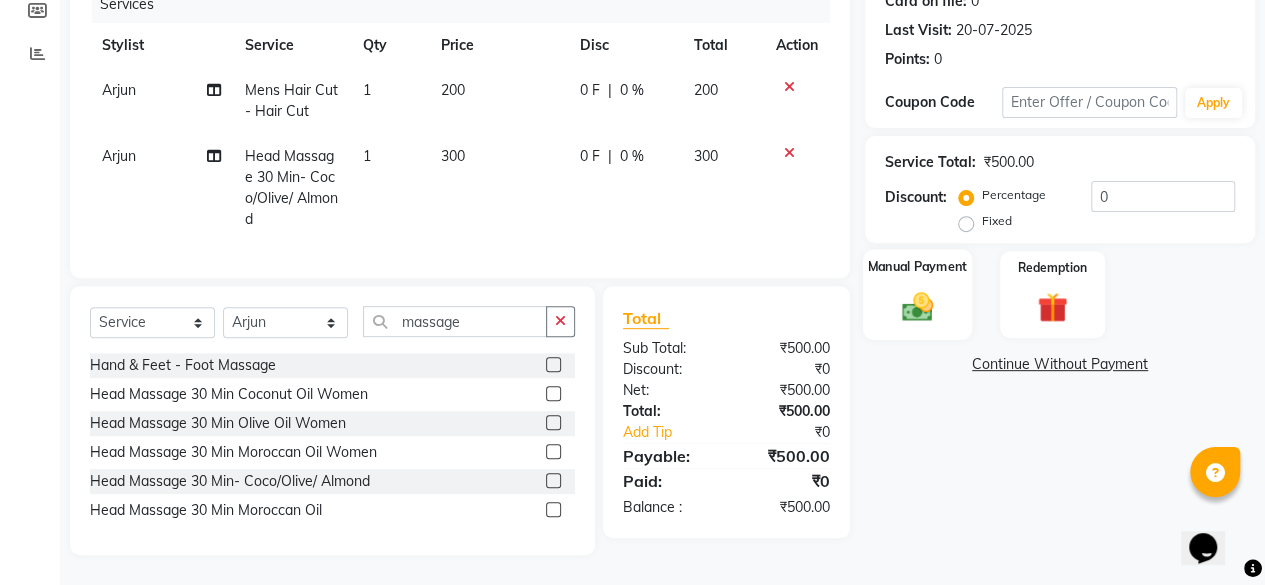 click 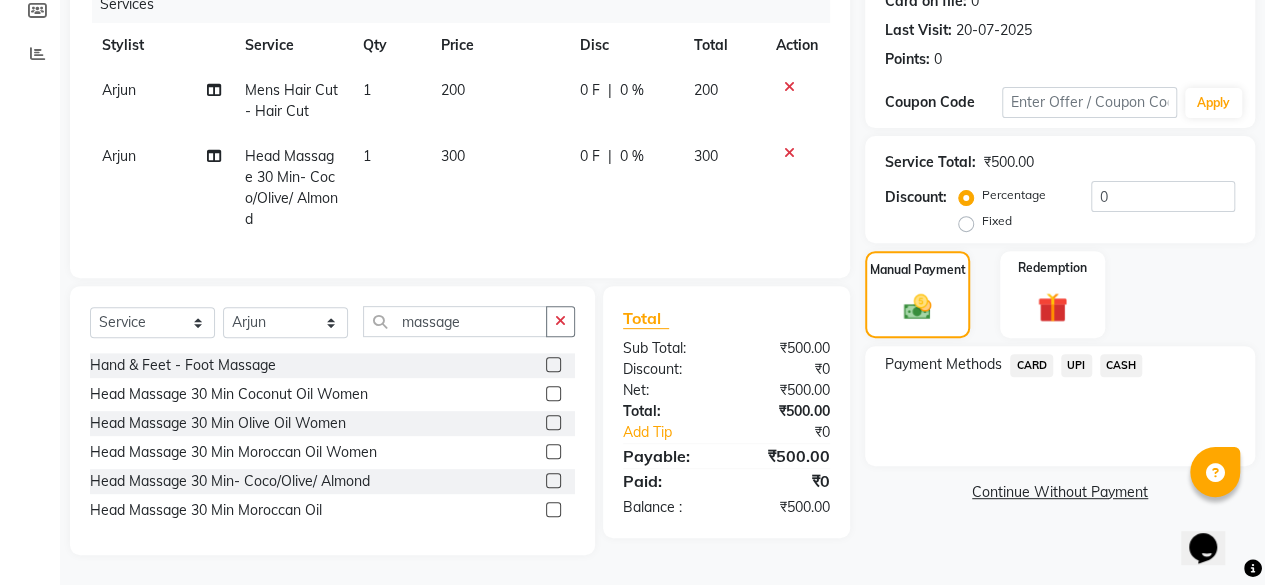 click on "UPI" 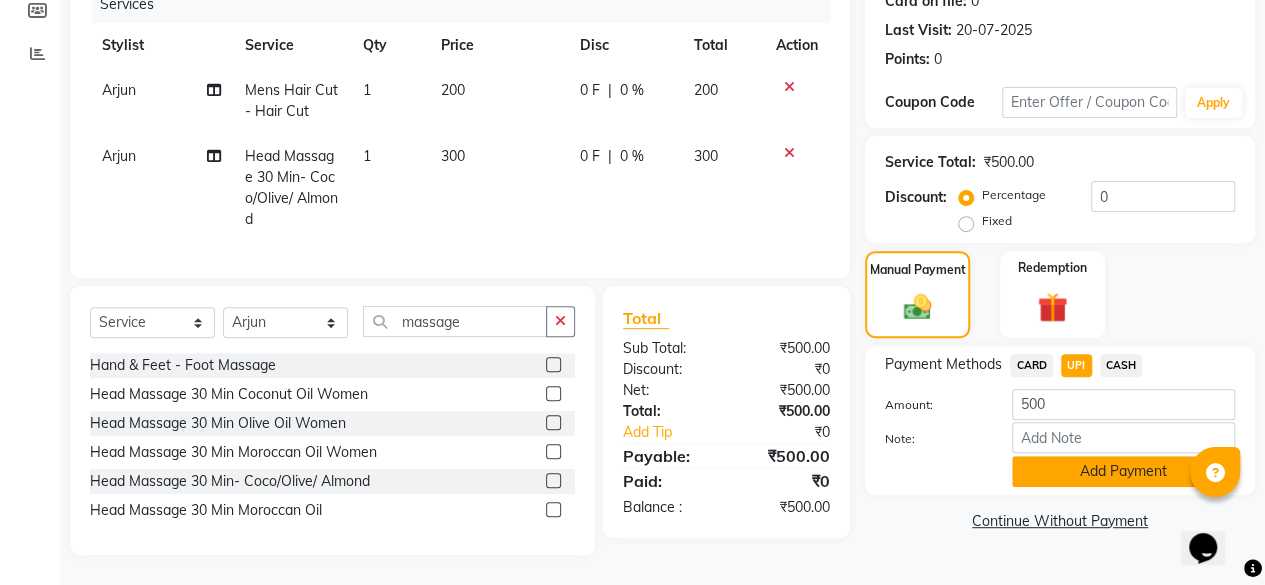 click on "Add Payment" 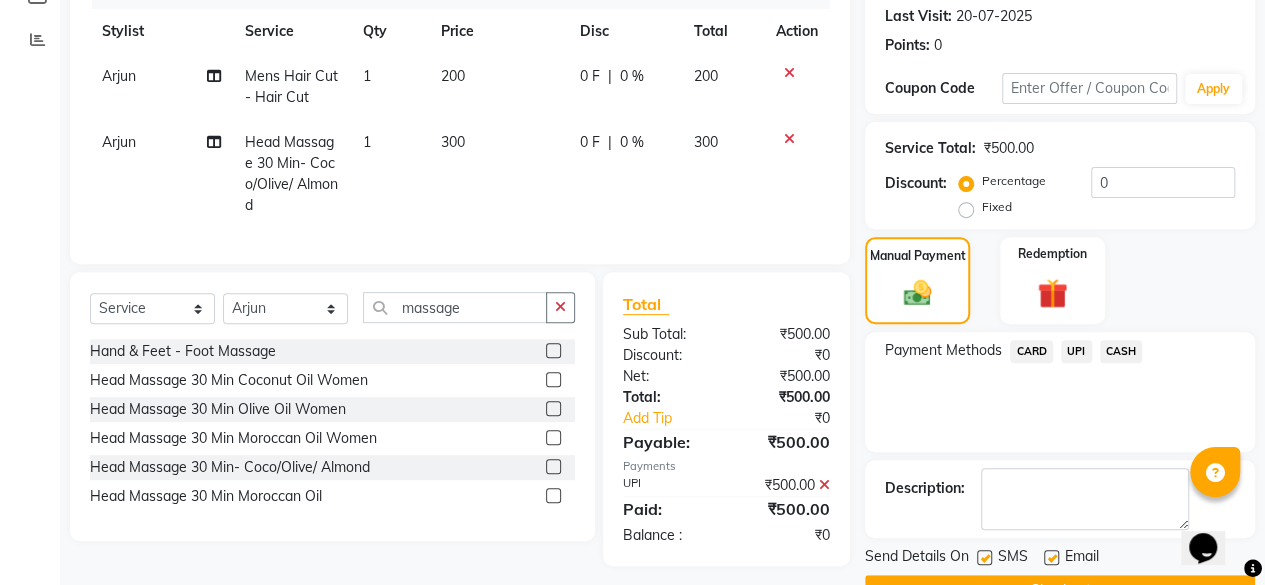 scroll, scrollTop: 324, scrollLeft: 0, axis: vertical 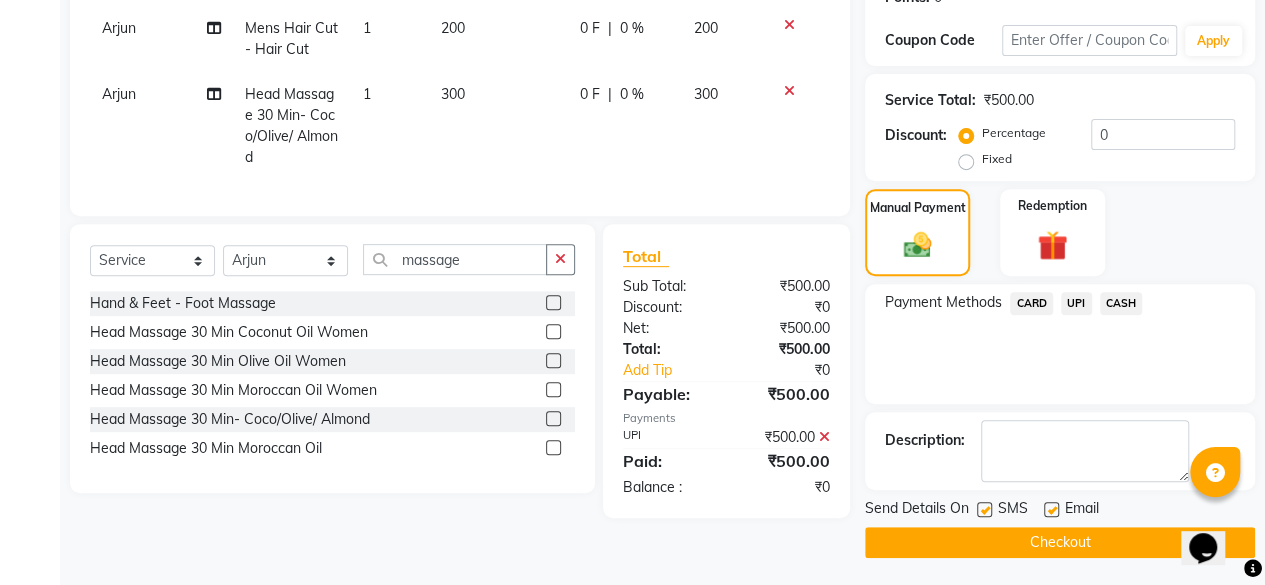 click on "Checkout" 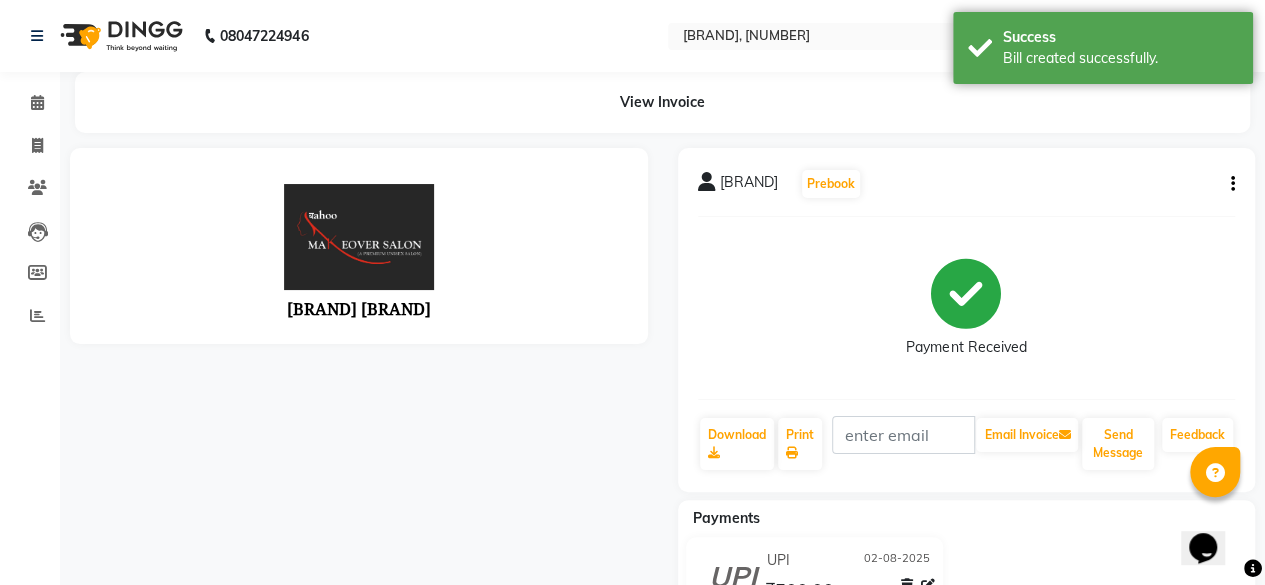 scroll, scrollTop: 0, scrollLeft: 0, axis: both 